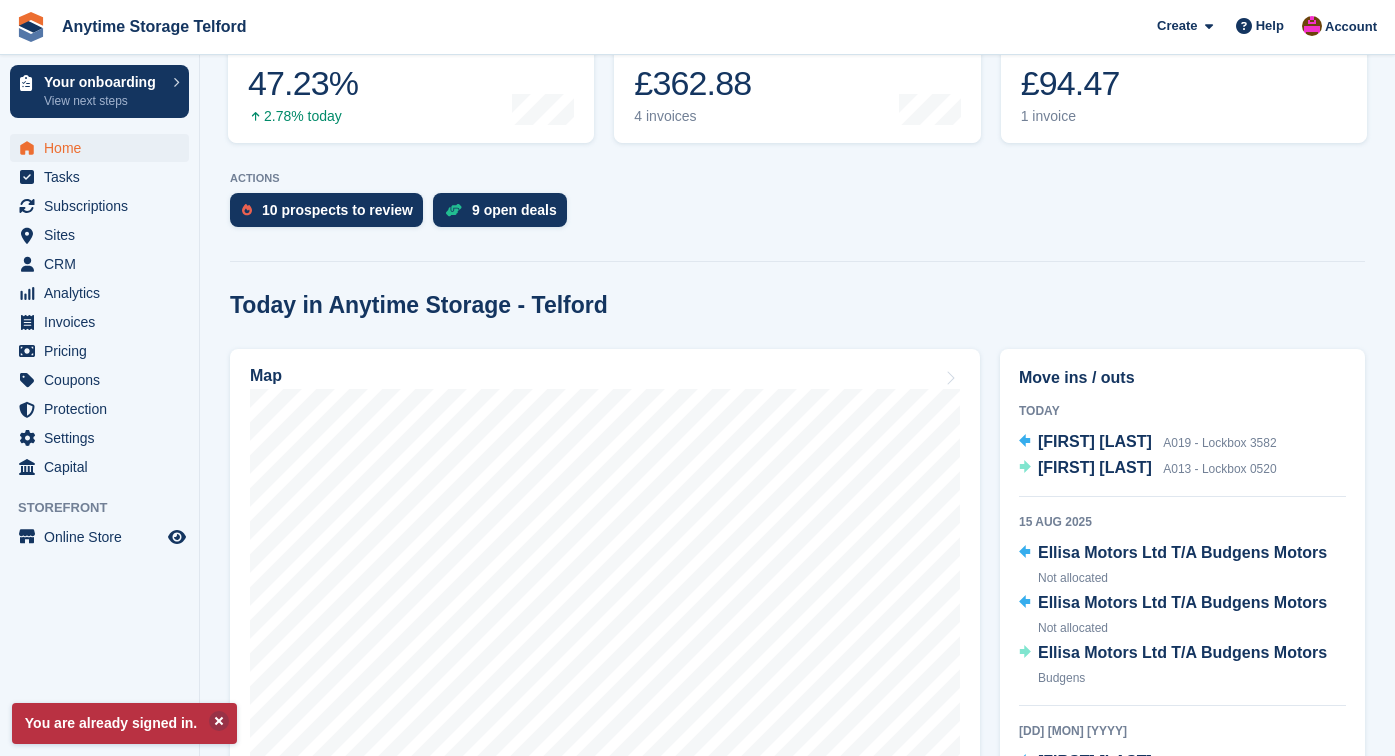 scroll, scrollTop: 368, scrollLeft: 0, axis: vertical 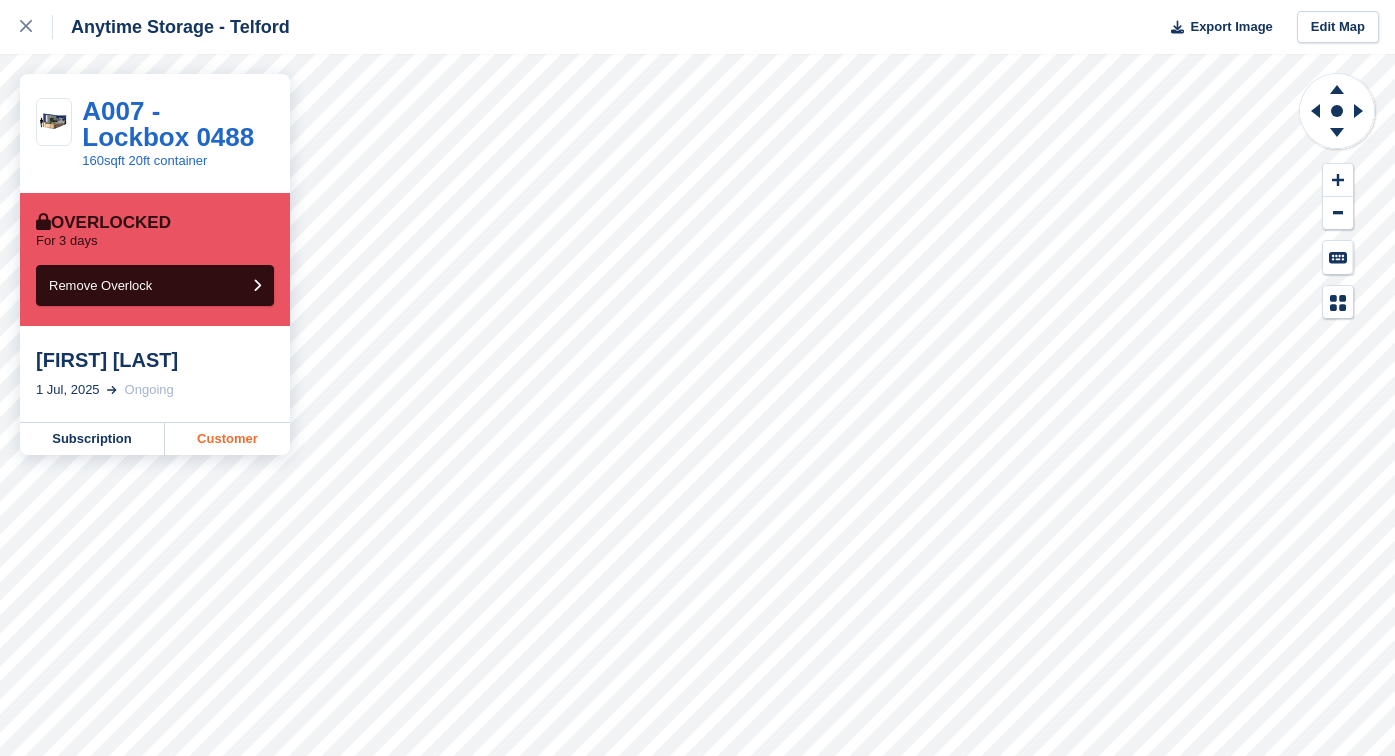 click on "Customer" at bounding box center (227, 439) 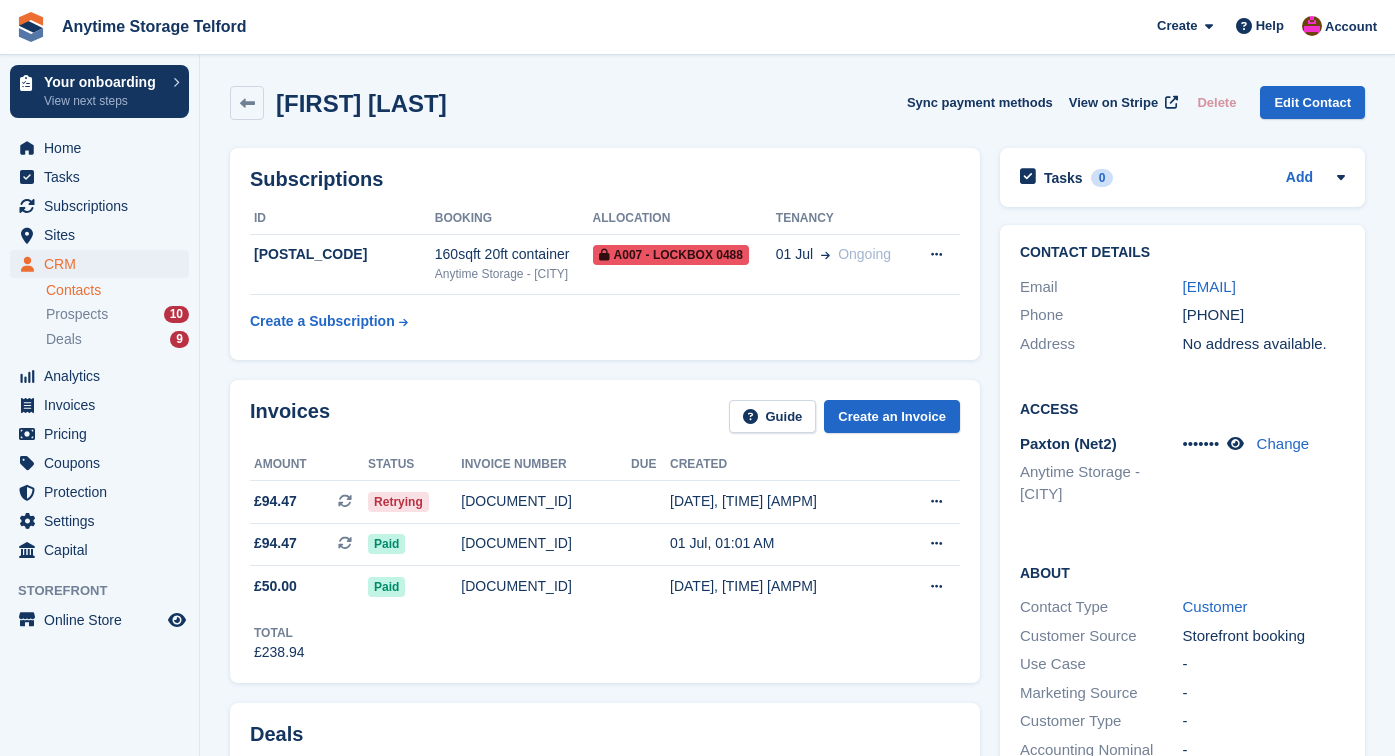 scroll, scrollTop: 0, scrollLeft: 0, axis: both 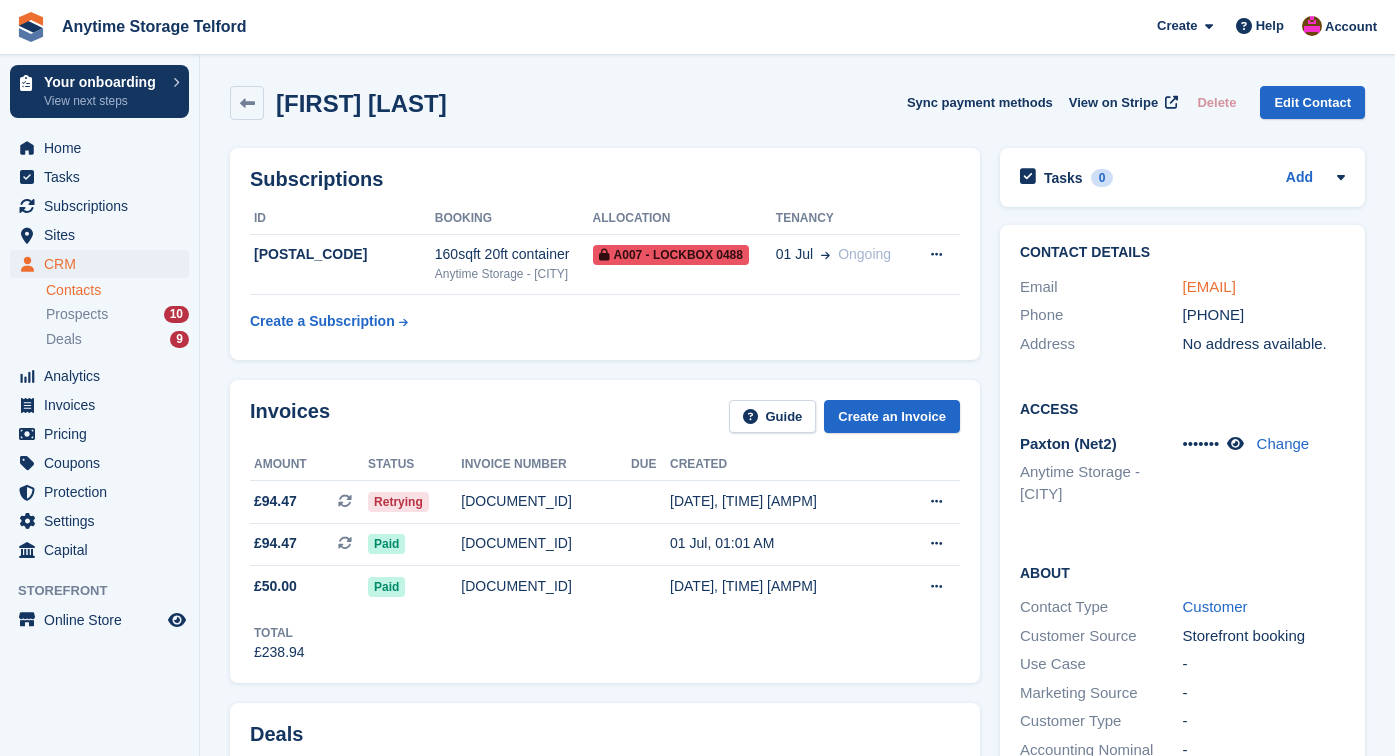 click on "[EMAIL]" at bounding box center [1209, 286] 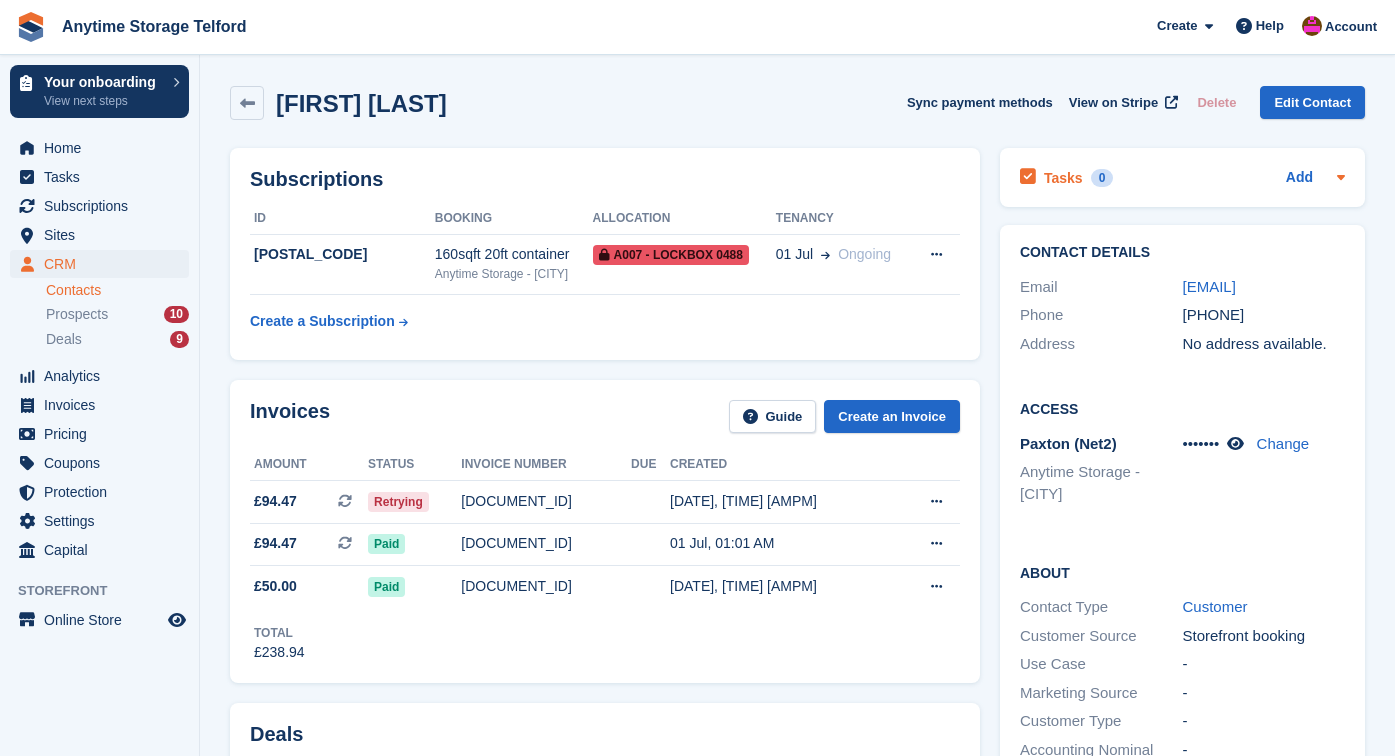 click 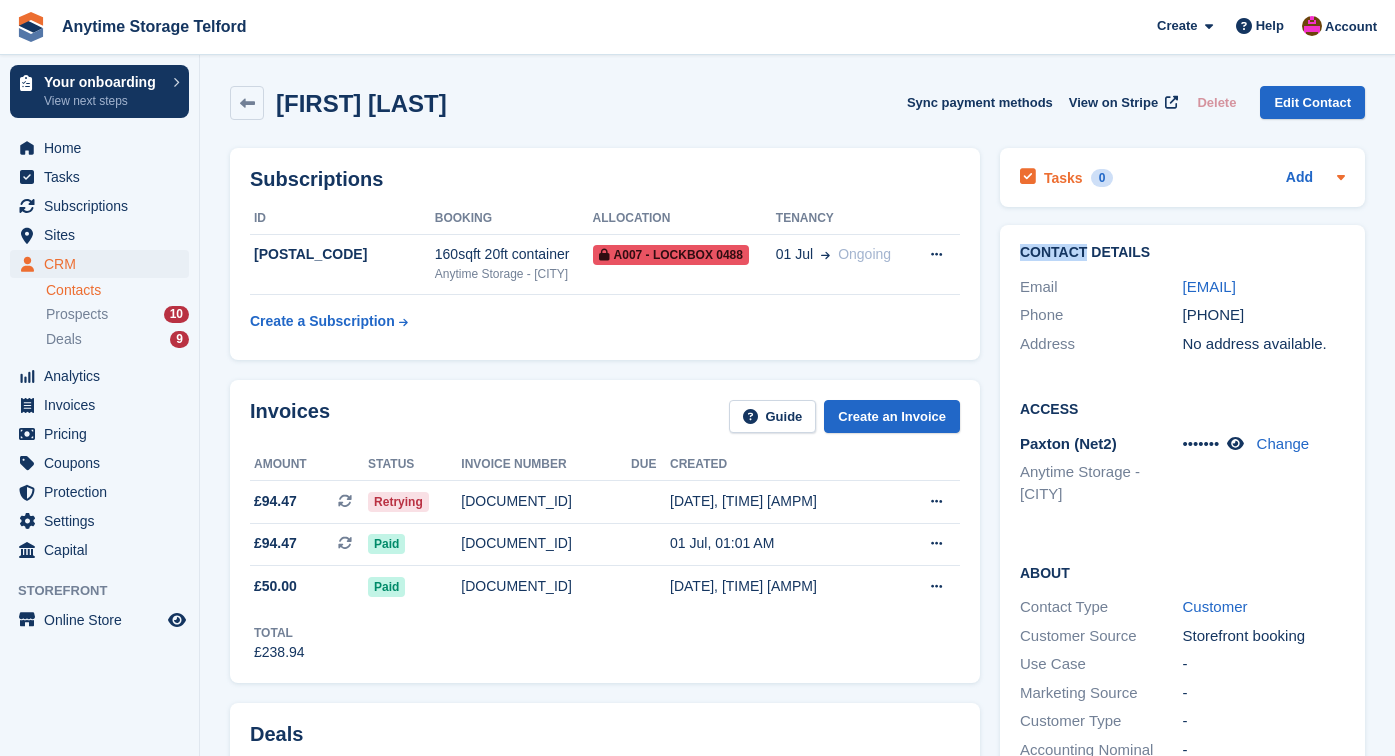click 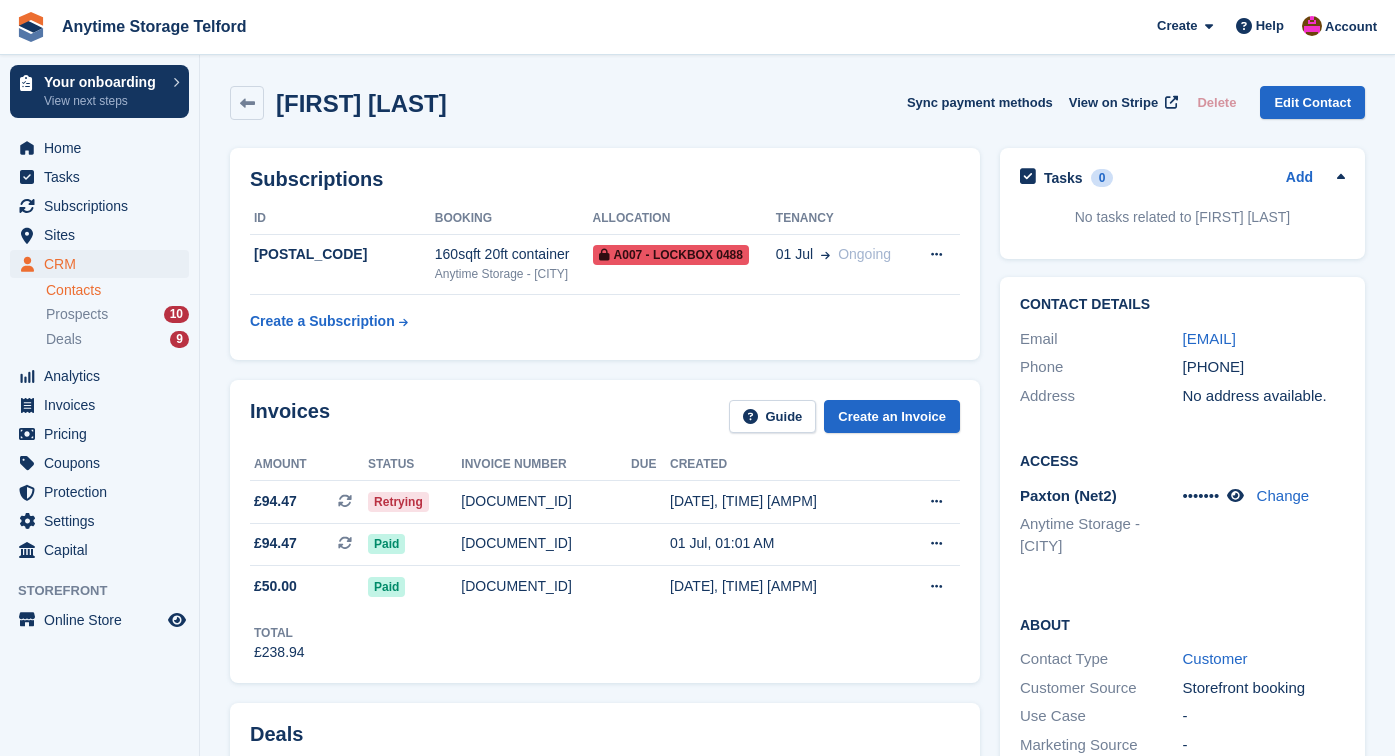 click 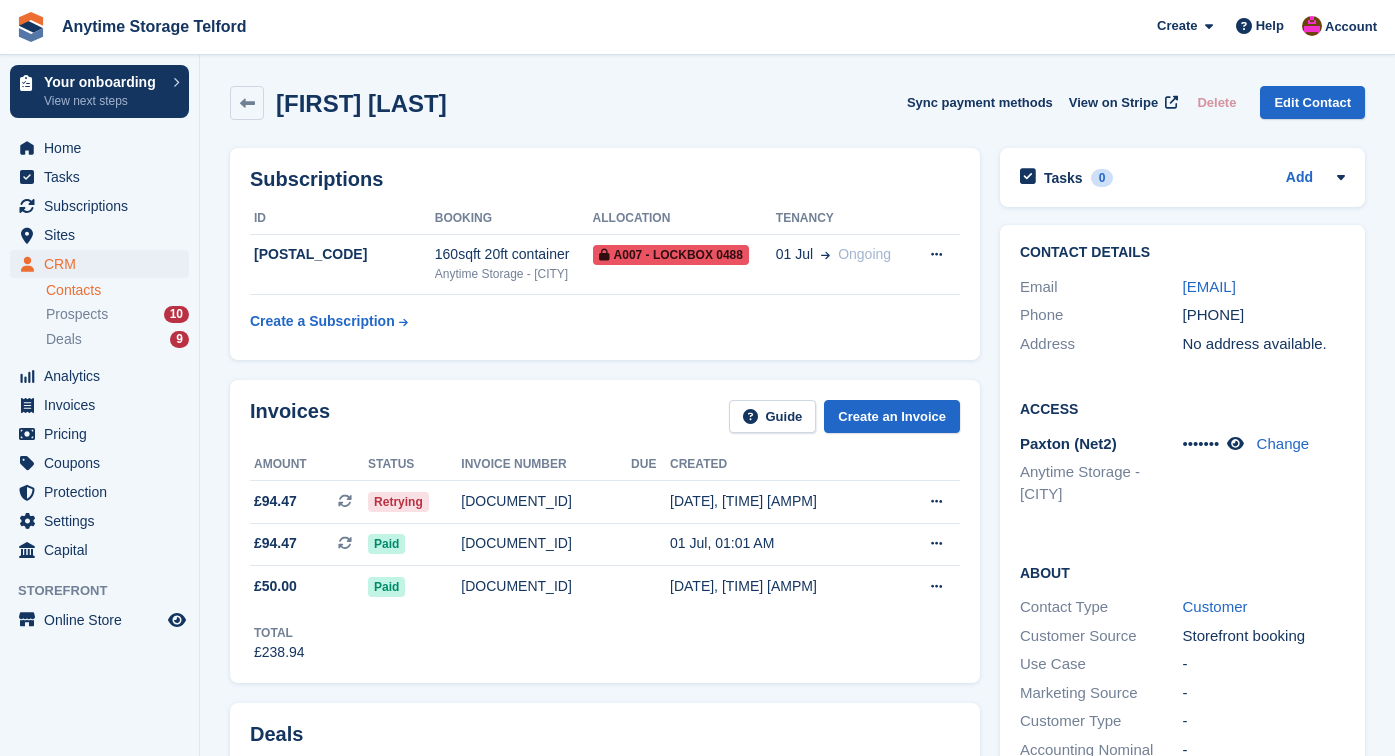 scroll, scrollTop: 0, scrollLeft: 0, axis: both 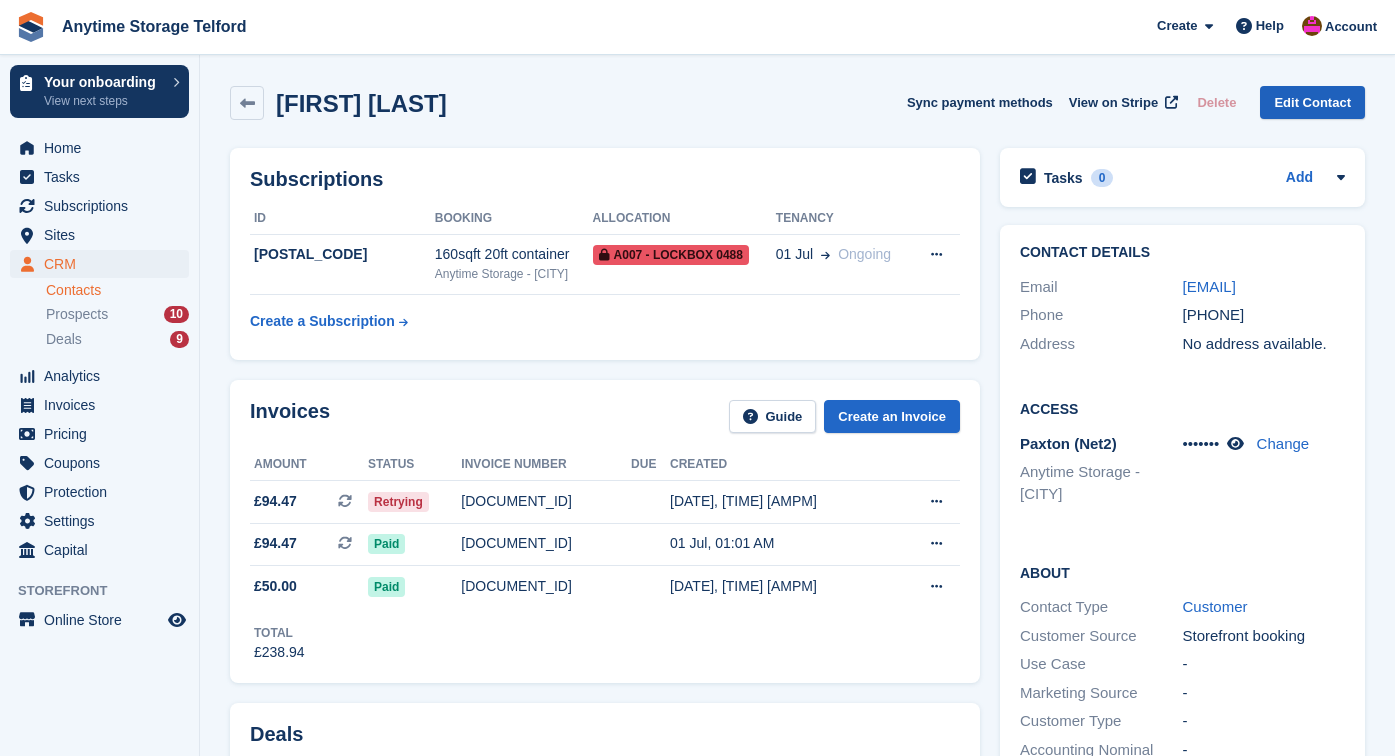 click on "Edit Contact" at bounding box center (1312, 102) 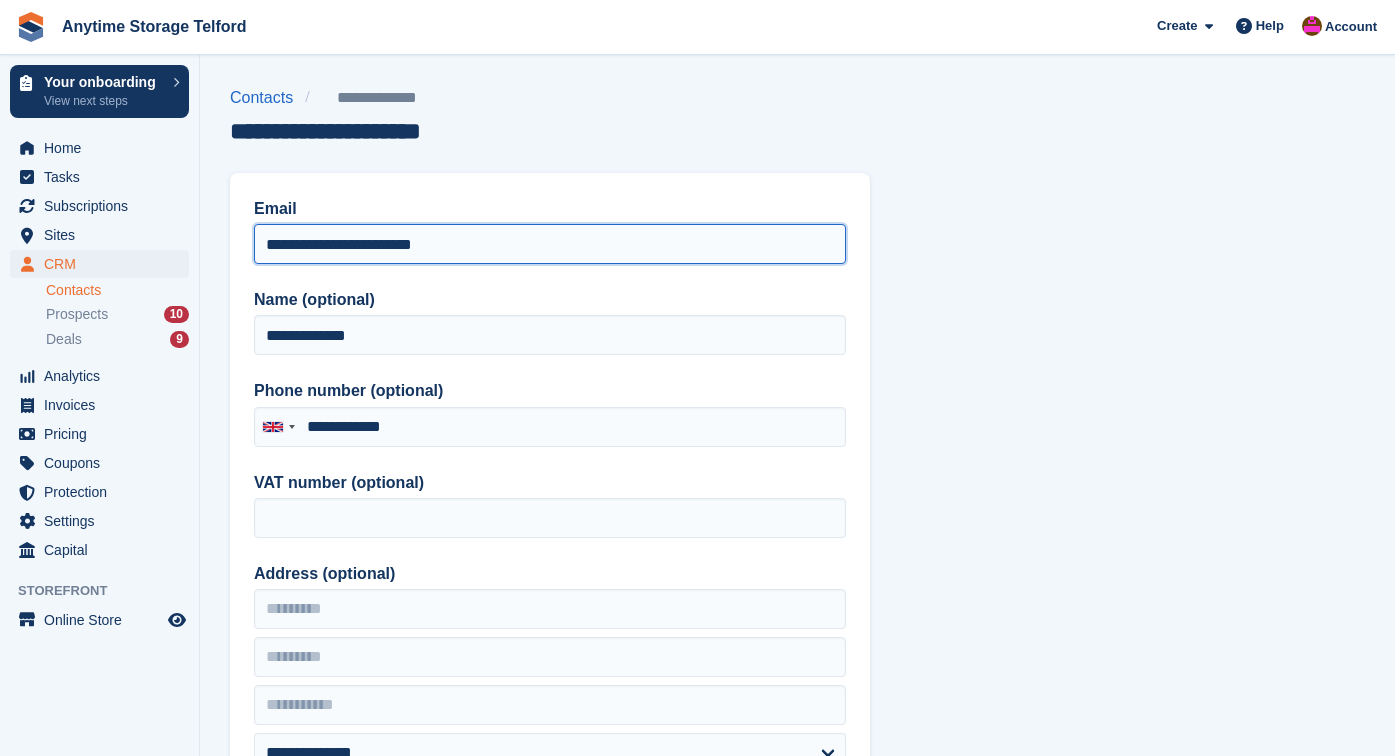 drag, startPoint x: 611, startPoint y: 250, endPoint x: 250, endPoint y: 241, distance: 361.11218 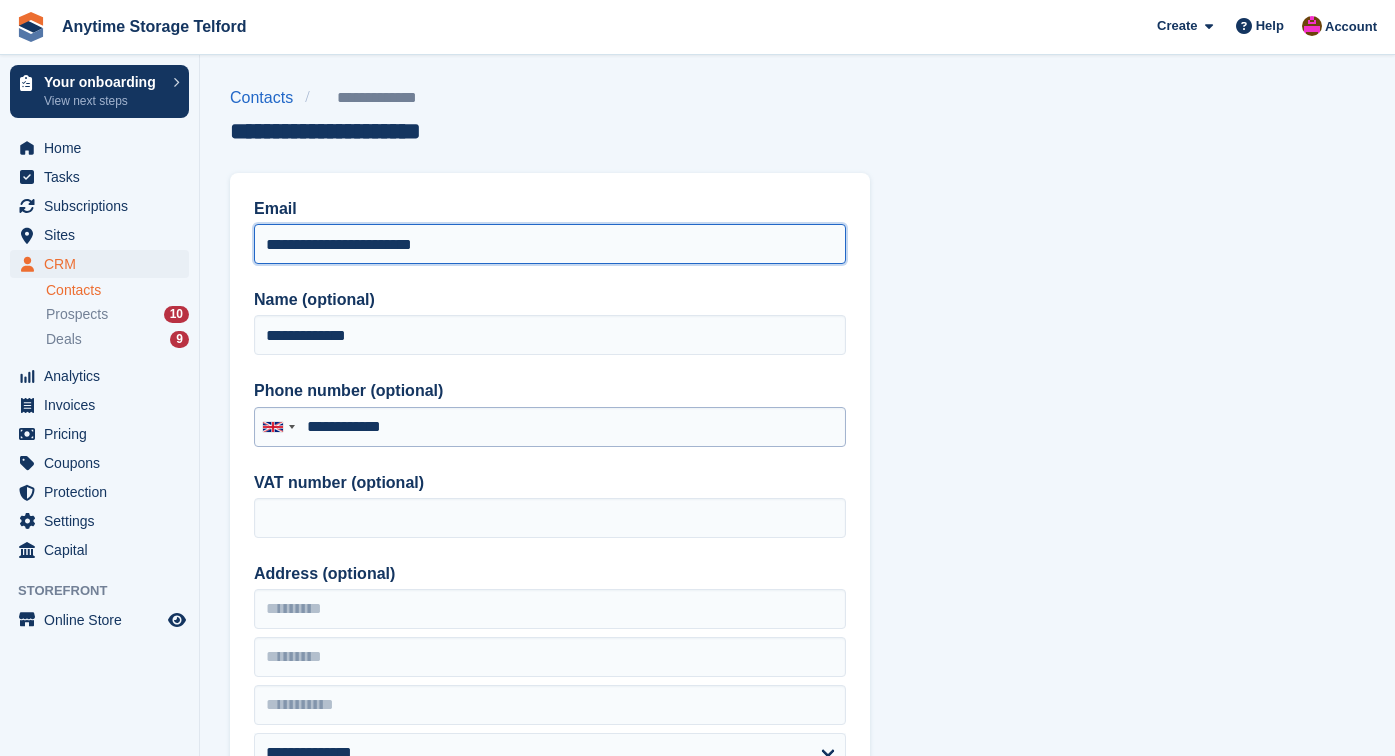 type on "**********" 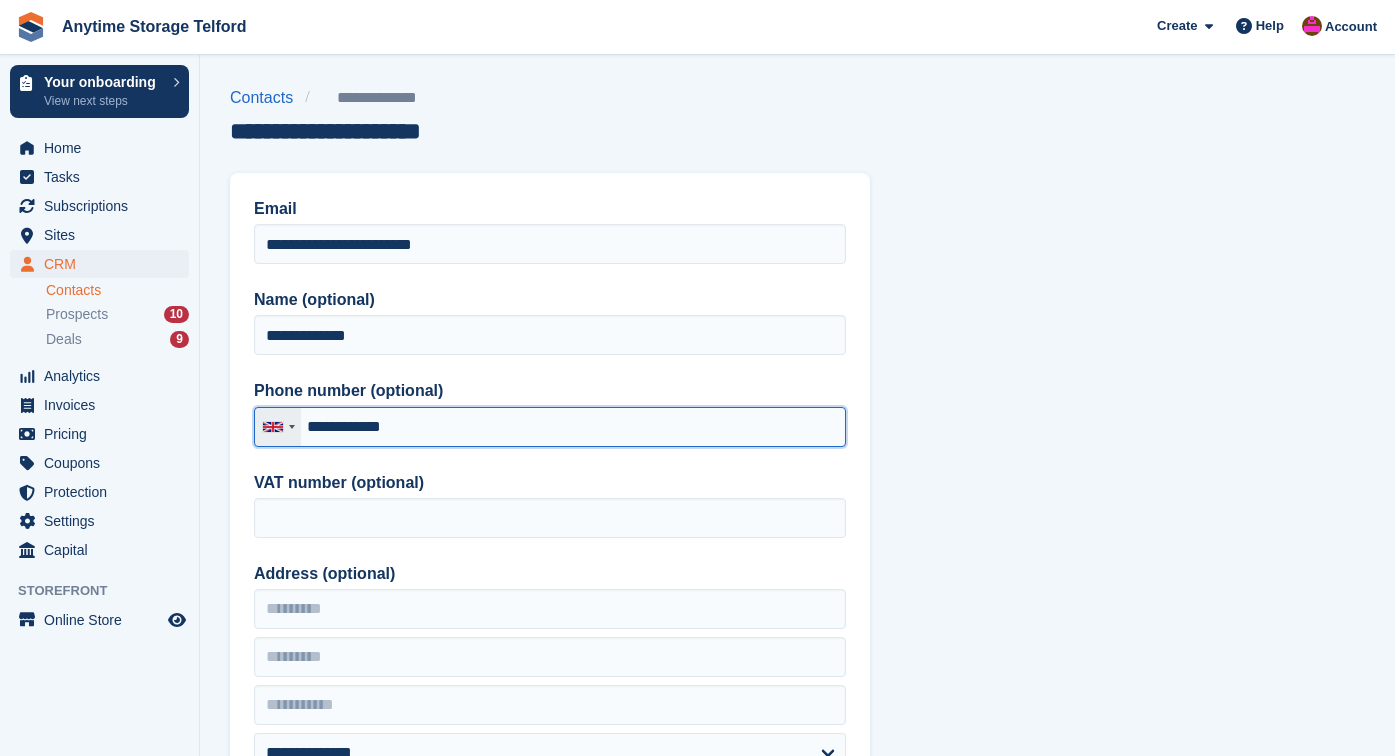 drag, startPoint x: 443, startPoint y: 429, endPoint x: 272, endPoint y: 436, distance: 171.14322 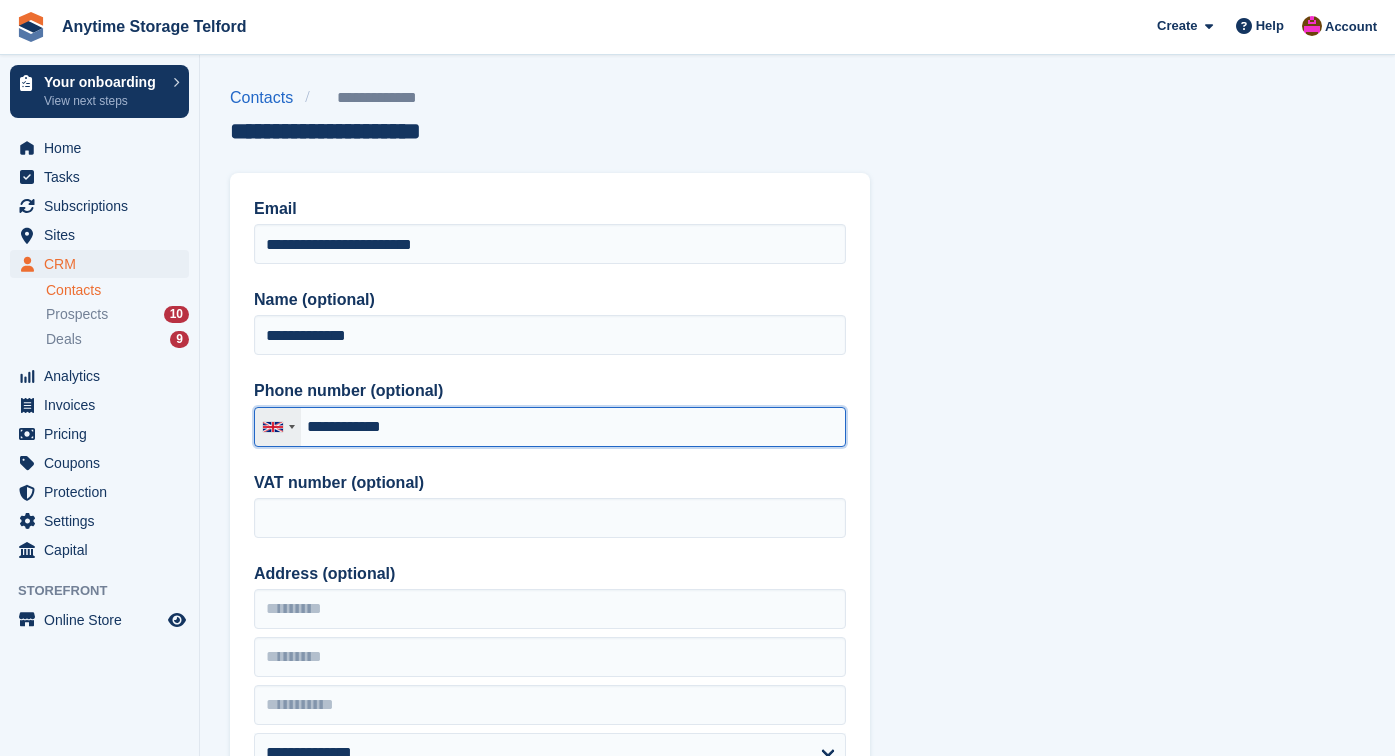 drag, startPoint x: 458, startPoint y: 431, endPoint x: 286, endPoint y: 431, distance: 172 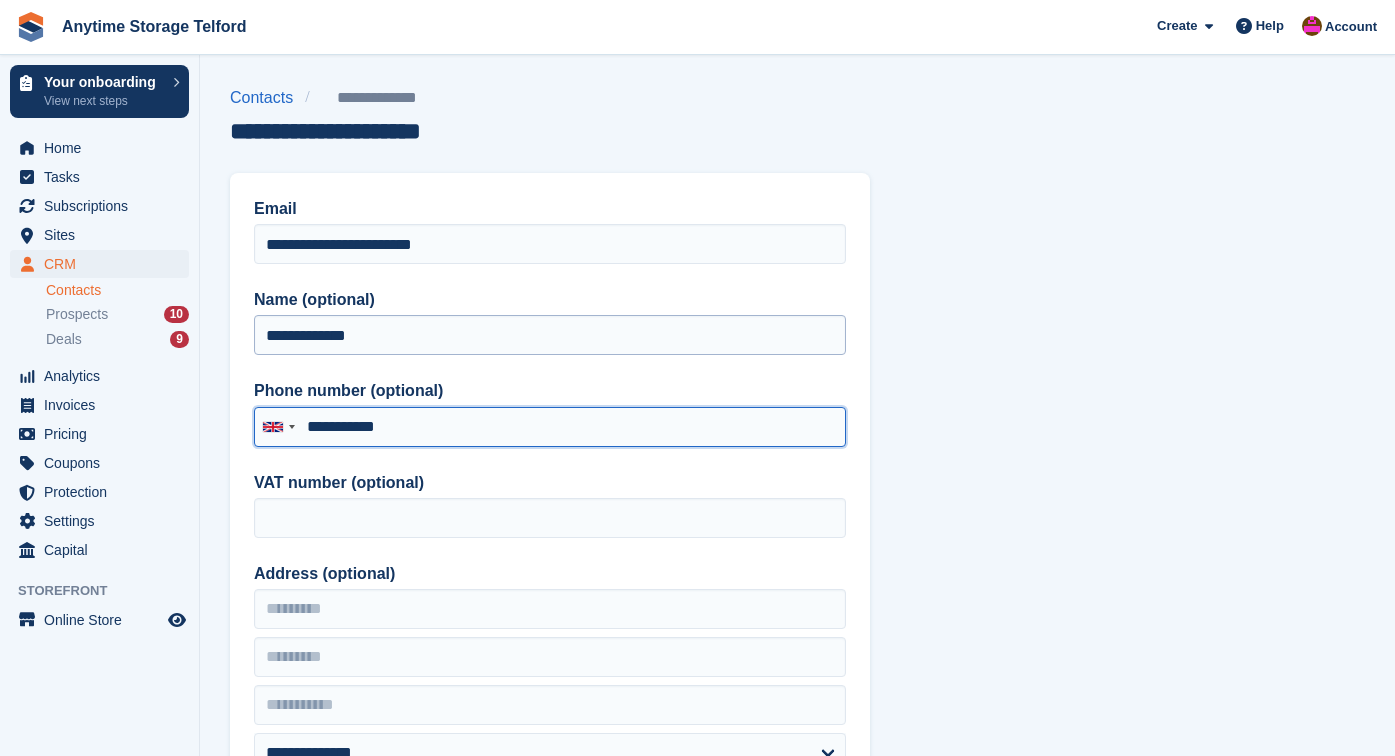 type on "**********" 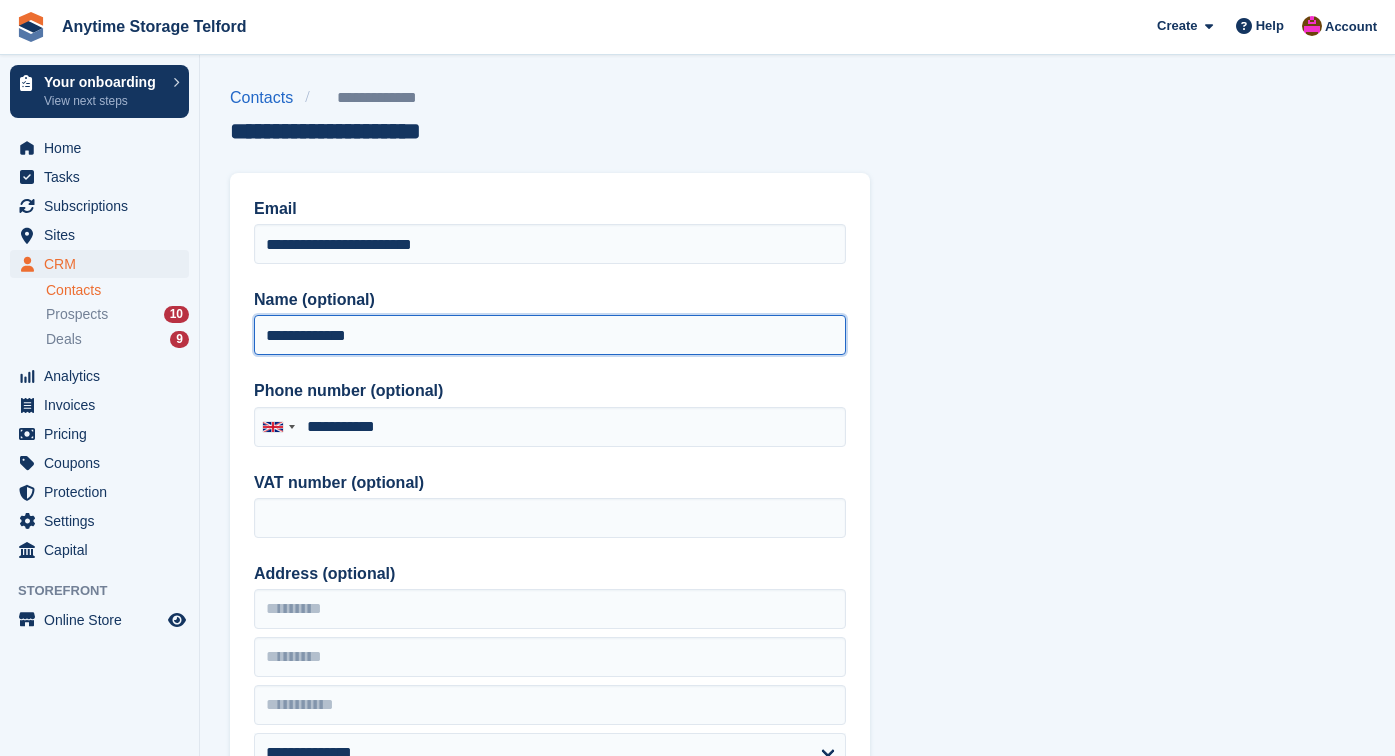 drag, startPoint x: 411, startPoint y: 338, endPoint x: 223, endPoint y: 332, distance: 188.09572 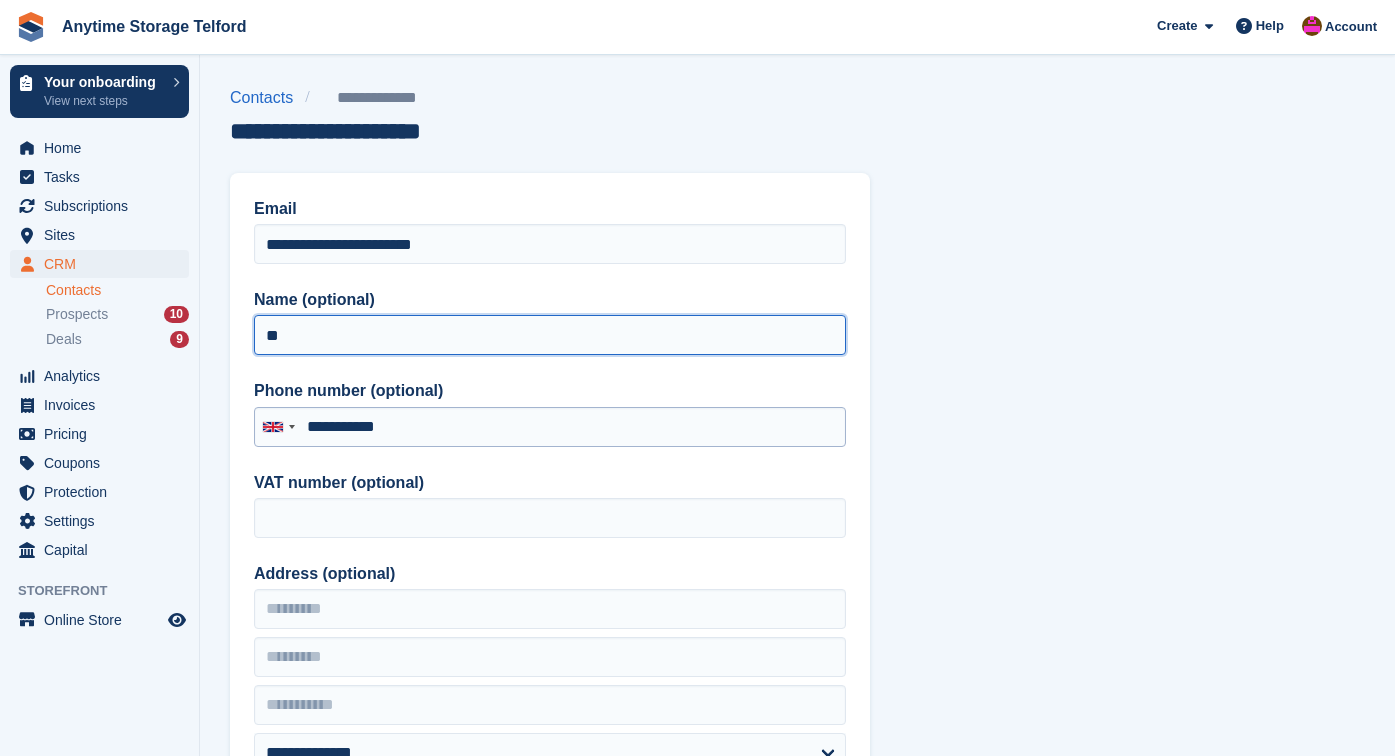 type on "*" 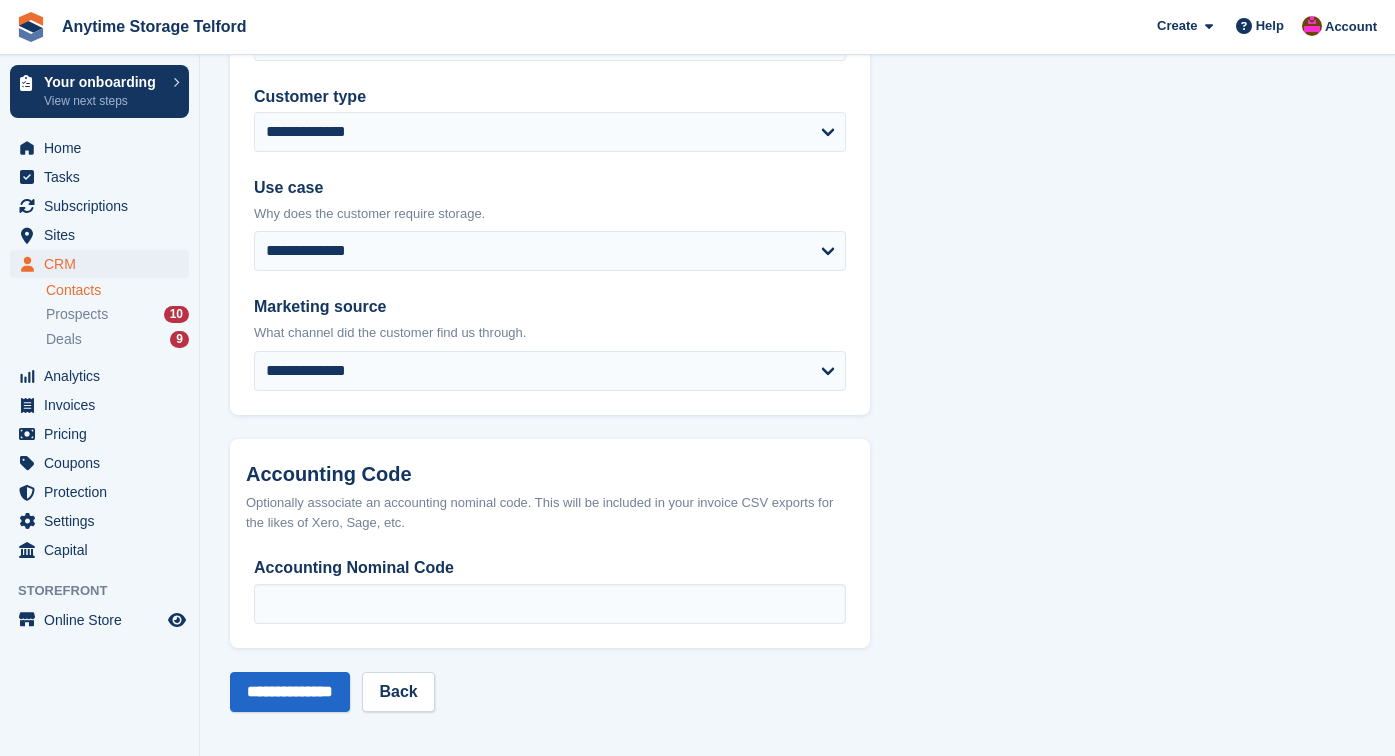 scroll, scrollTop: 945, scrollLeft: 0, axis: vertical 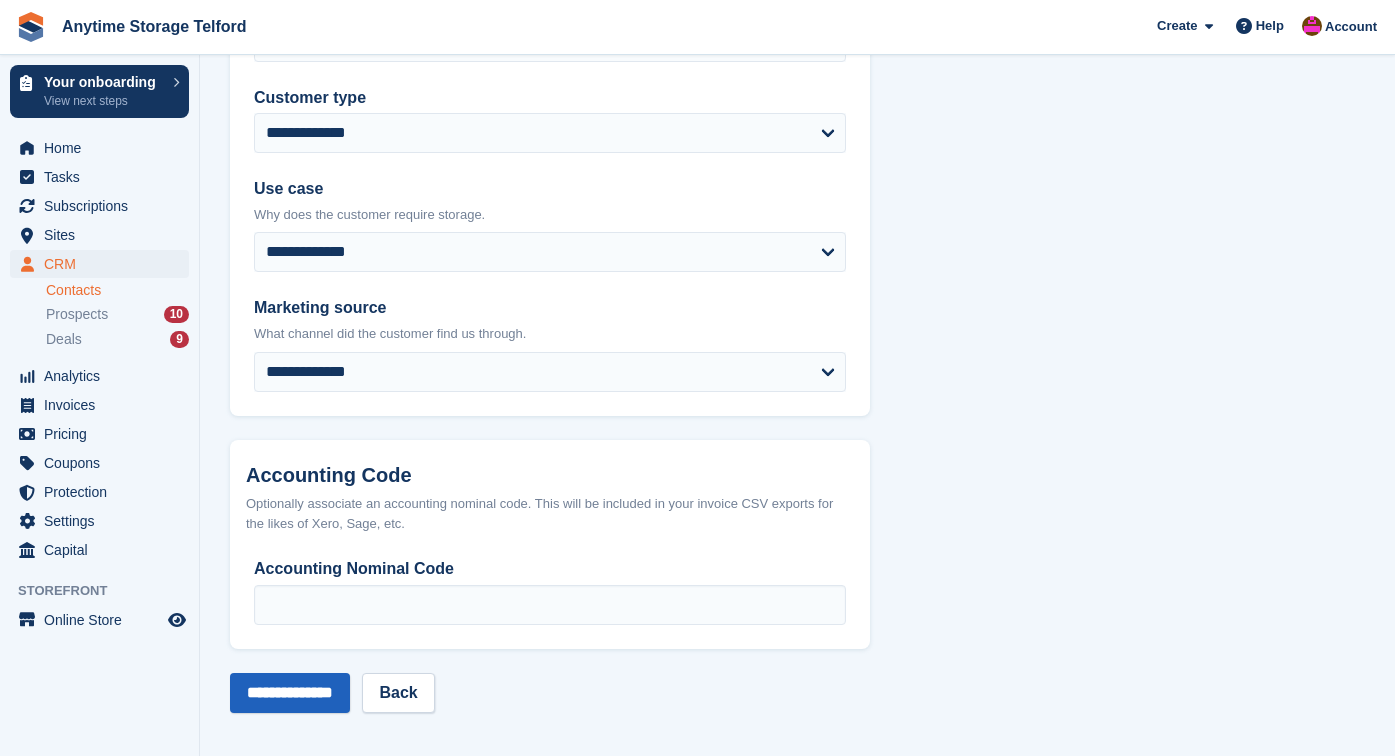 type on "**********" 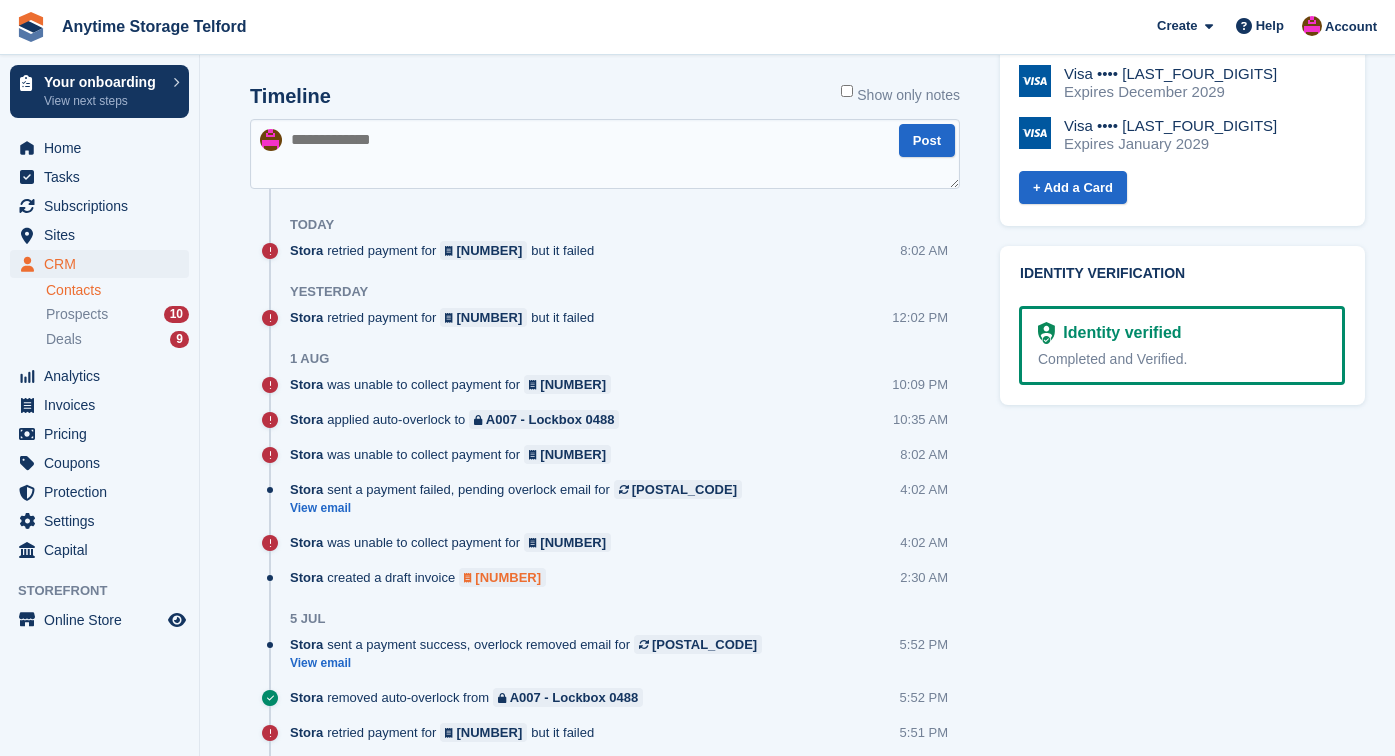 scroll, scrollTop: 1002, scrollLeft: 0, axis: vertical 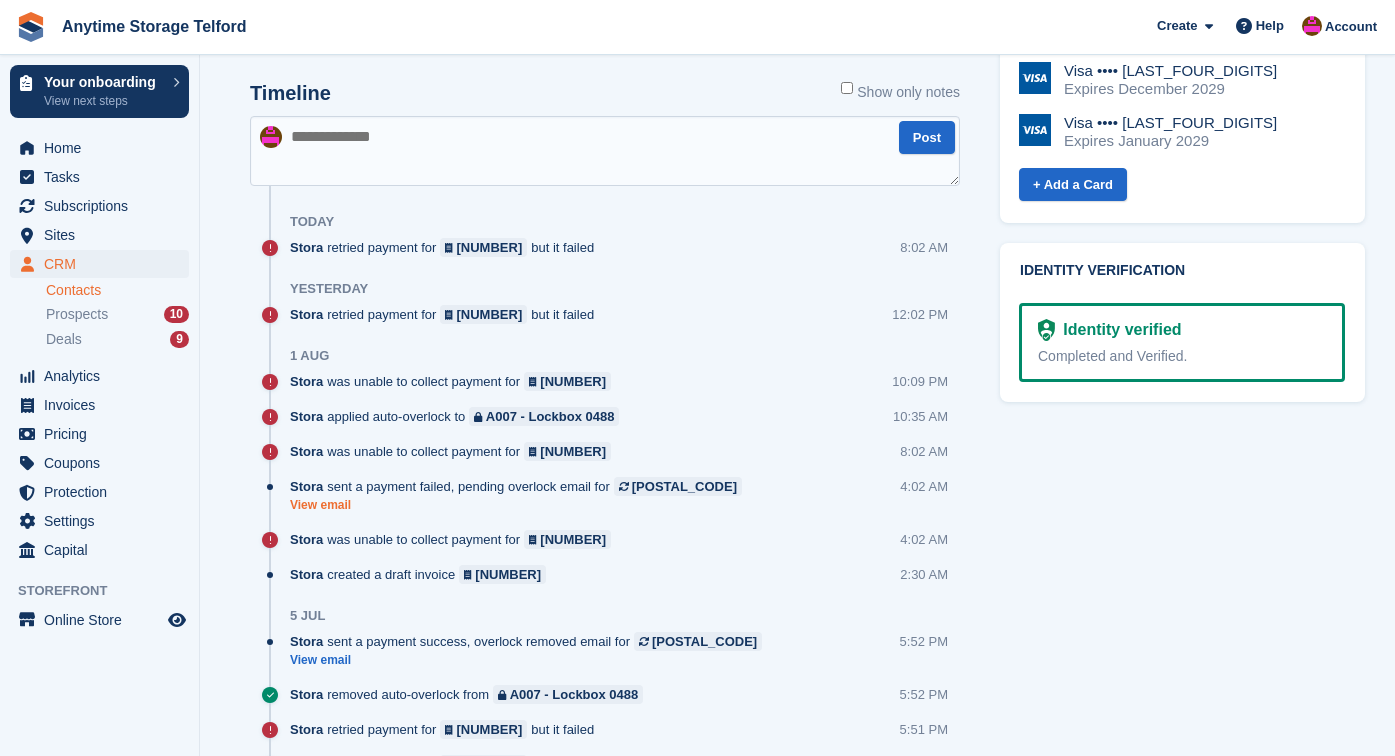 click on "View email" at bounding box center (521, 505) 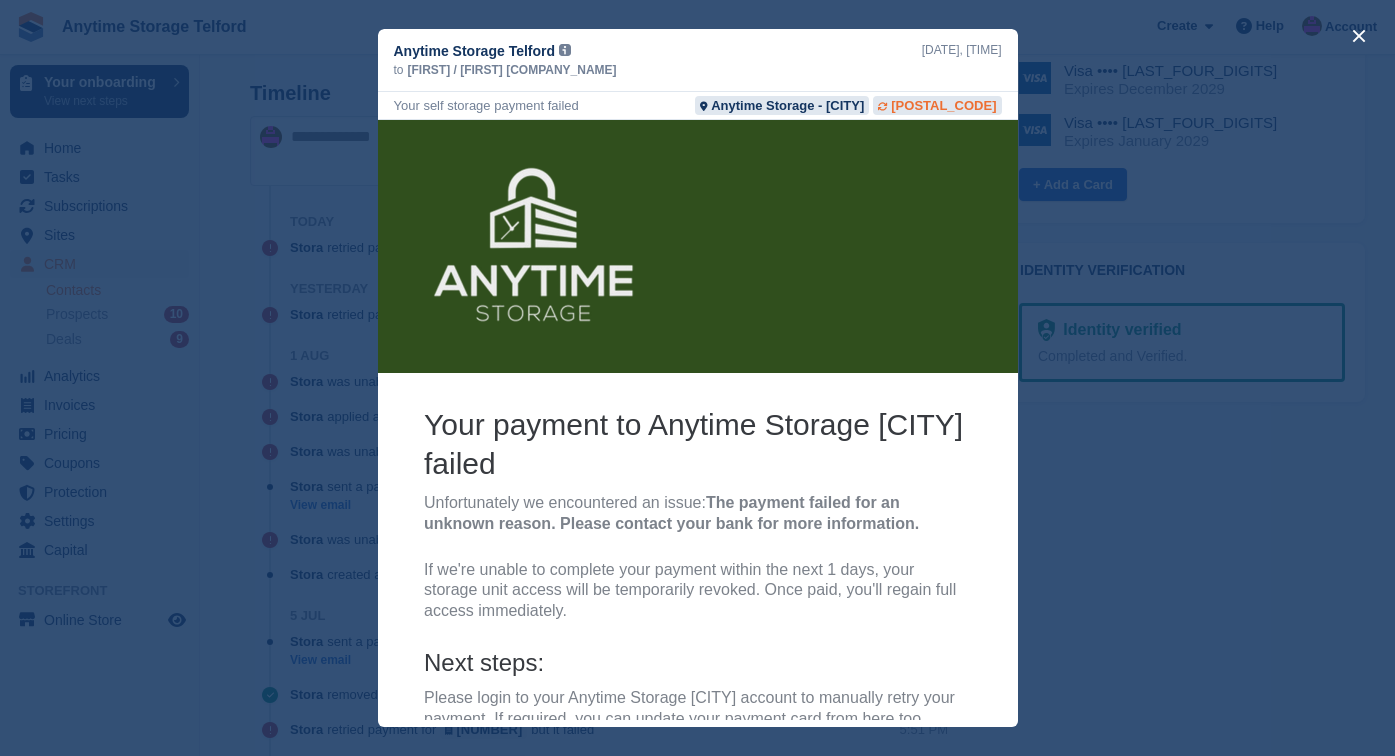 scroll, scrollTop: 0, scrollLeft: 0, axis: both 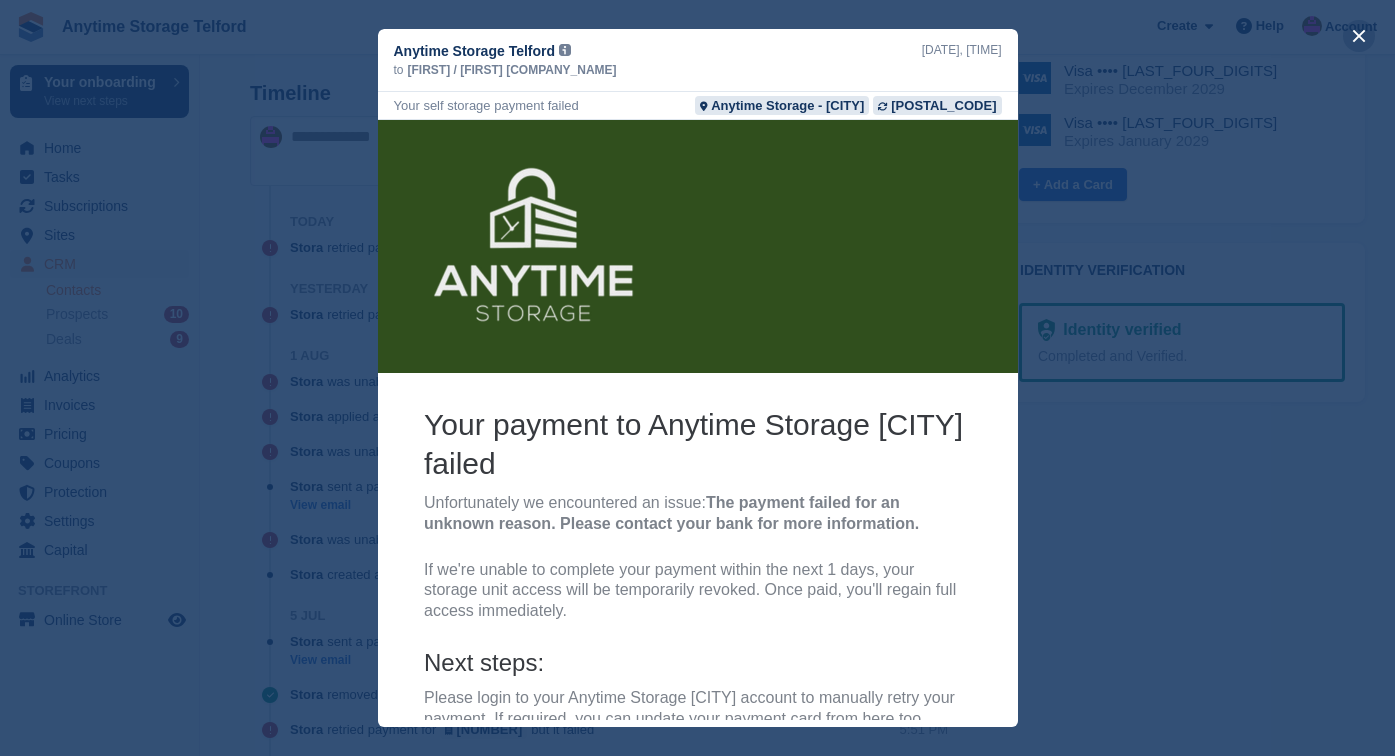 click at bounding box center [1359, 36] 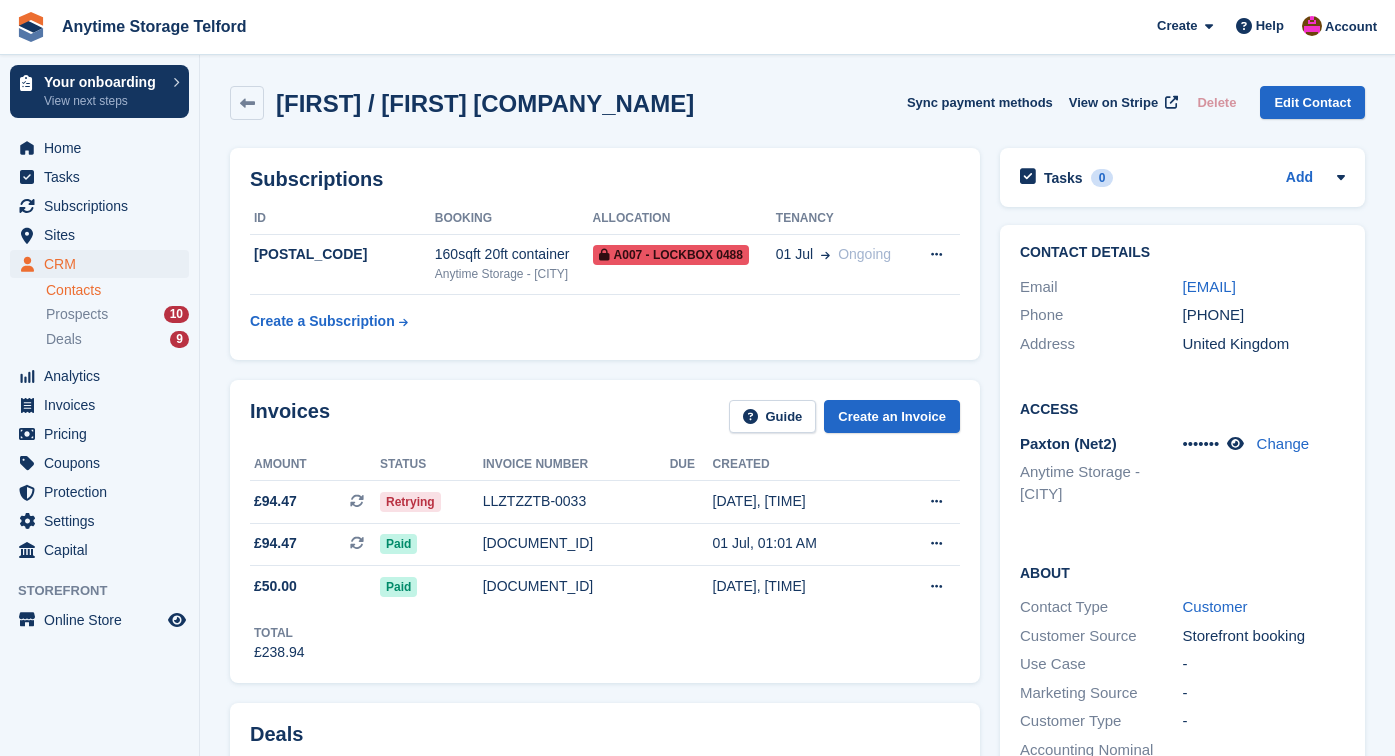scroll, scrollTop: 0, scrollLeft: 0, axis: both 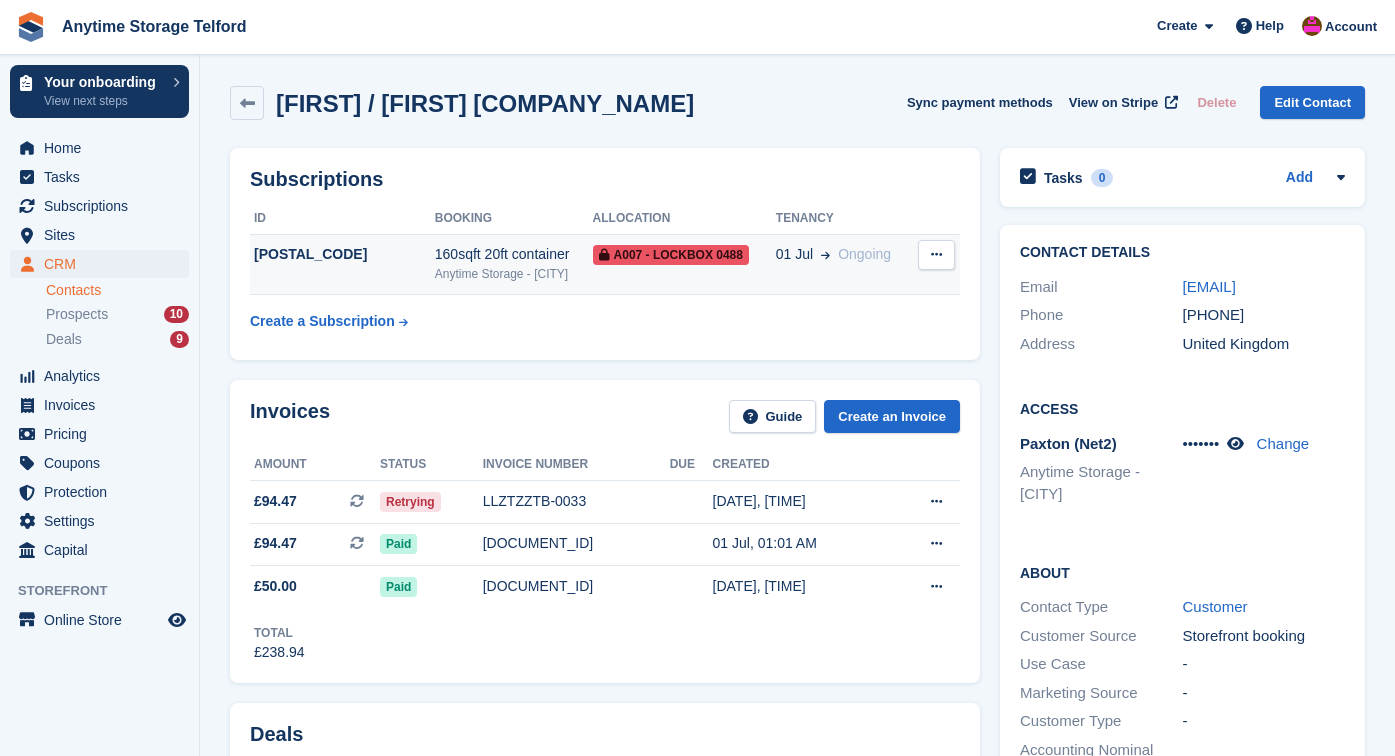 click at bounding box center [936, 254] 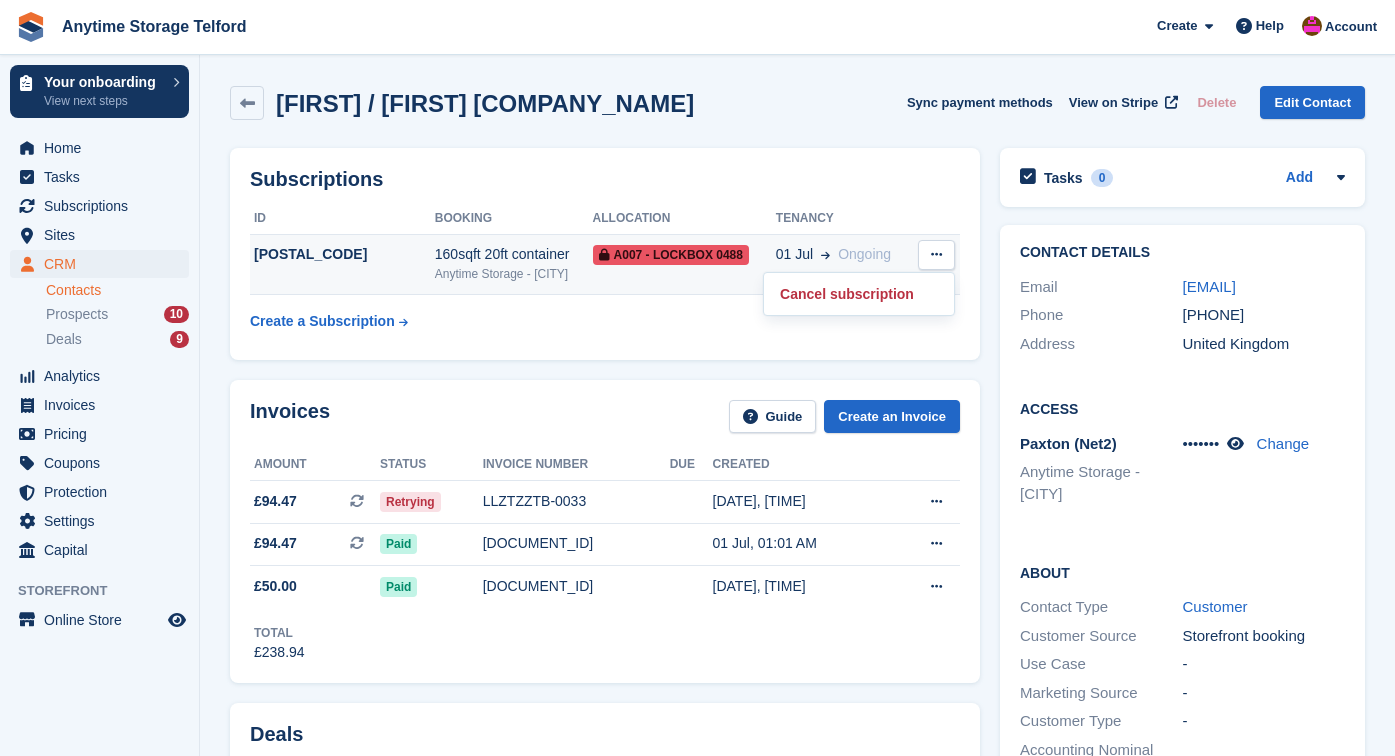 click at bounding box center [936, 254] 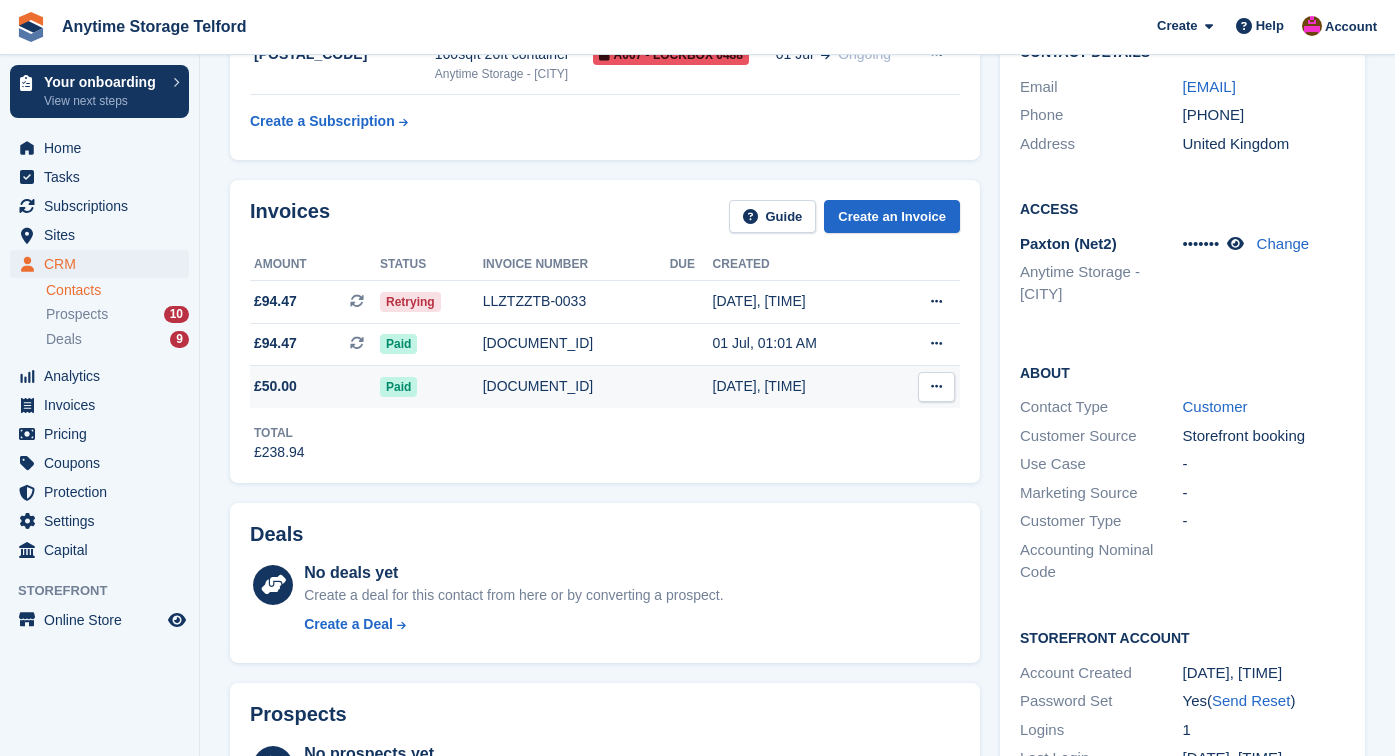 scroll, scrollTop: 217, scrollLeft: 0, axis: vertical 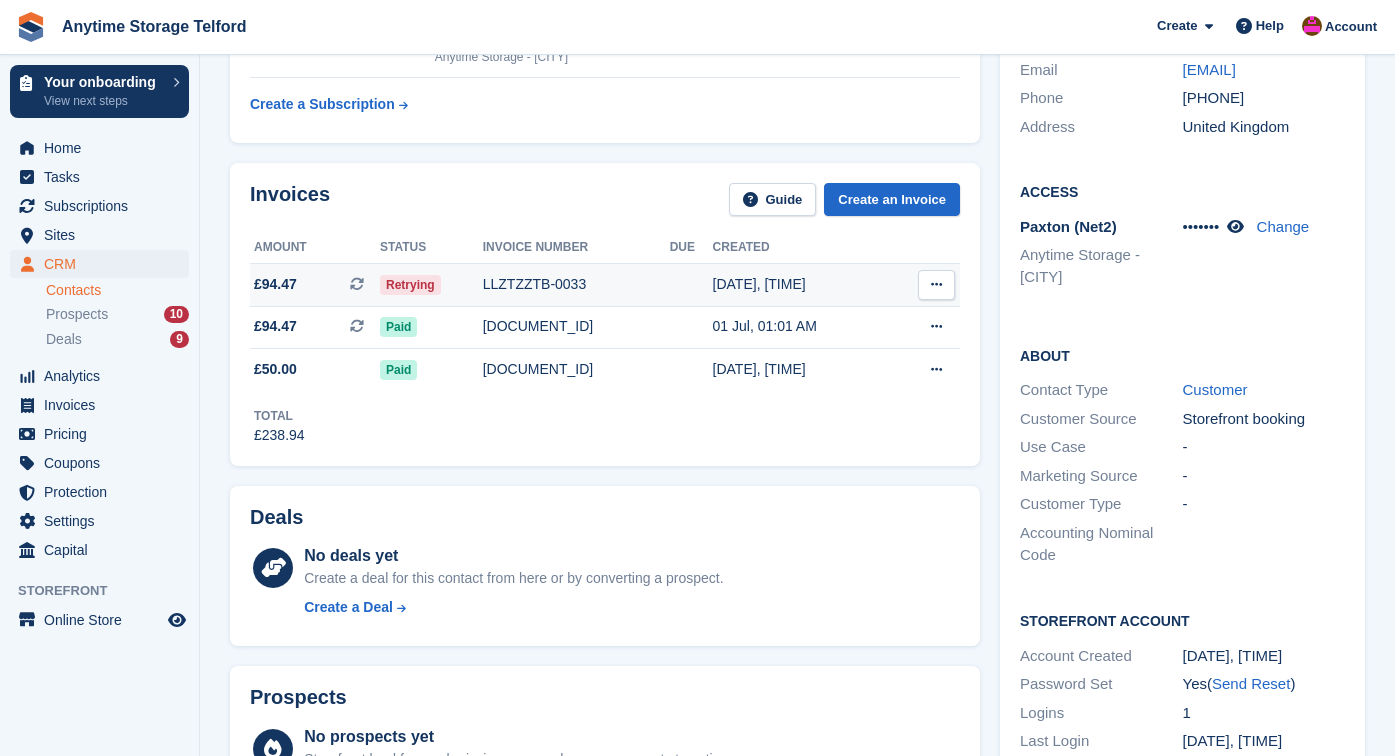click at bounding box center [936, 285] 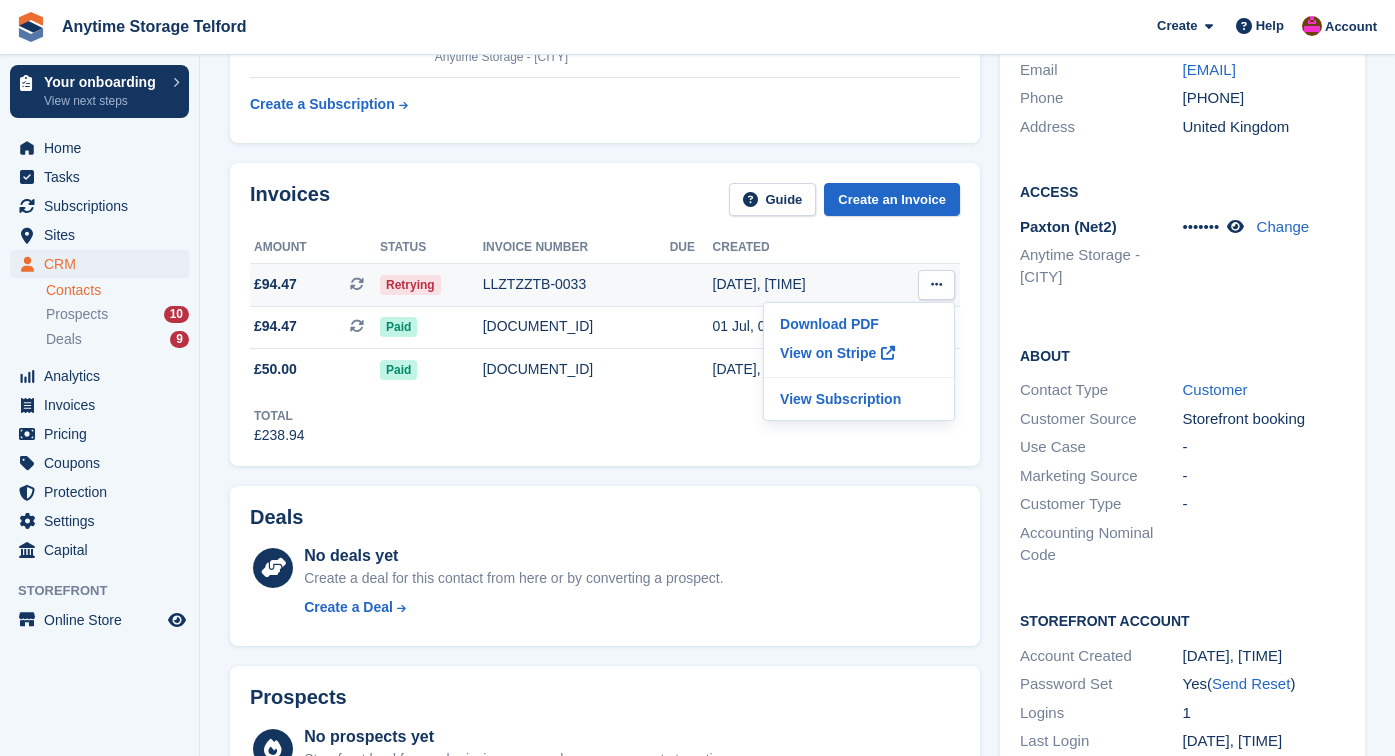 click at bounding box center [936, 285] 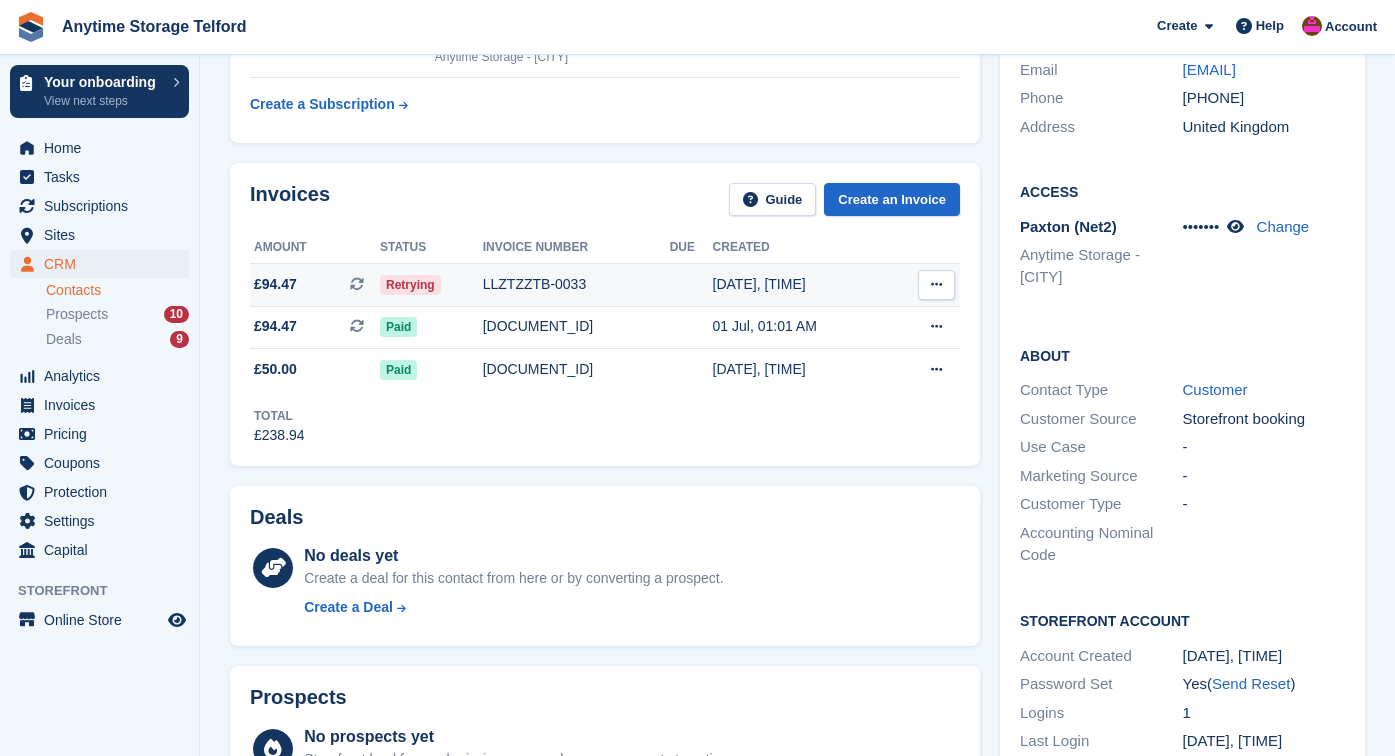 click at bounding box center [936, 285] 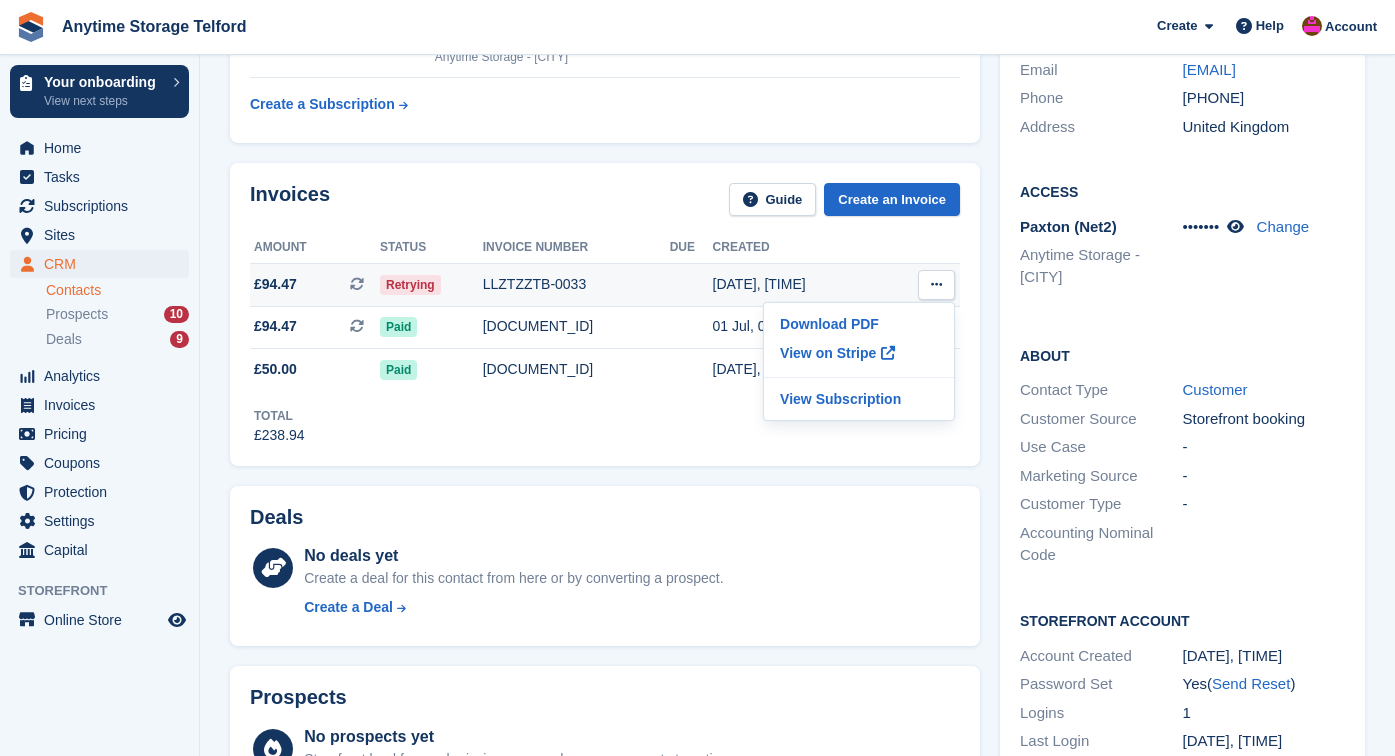 click at bounding box center (936, 285) 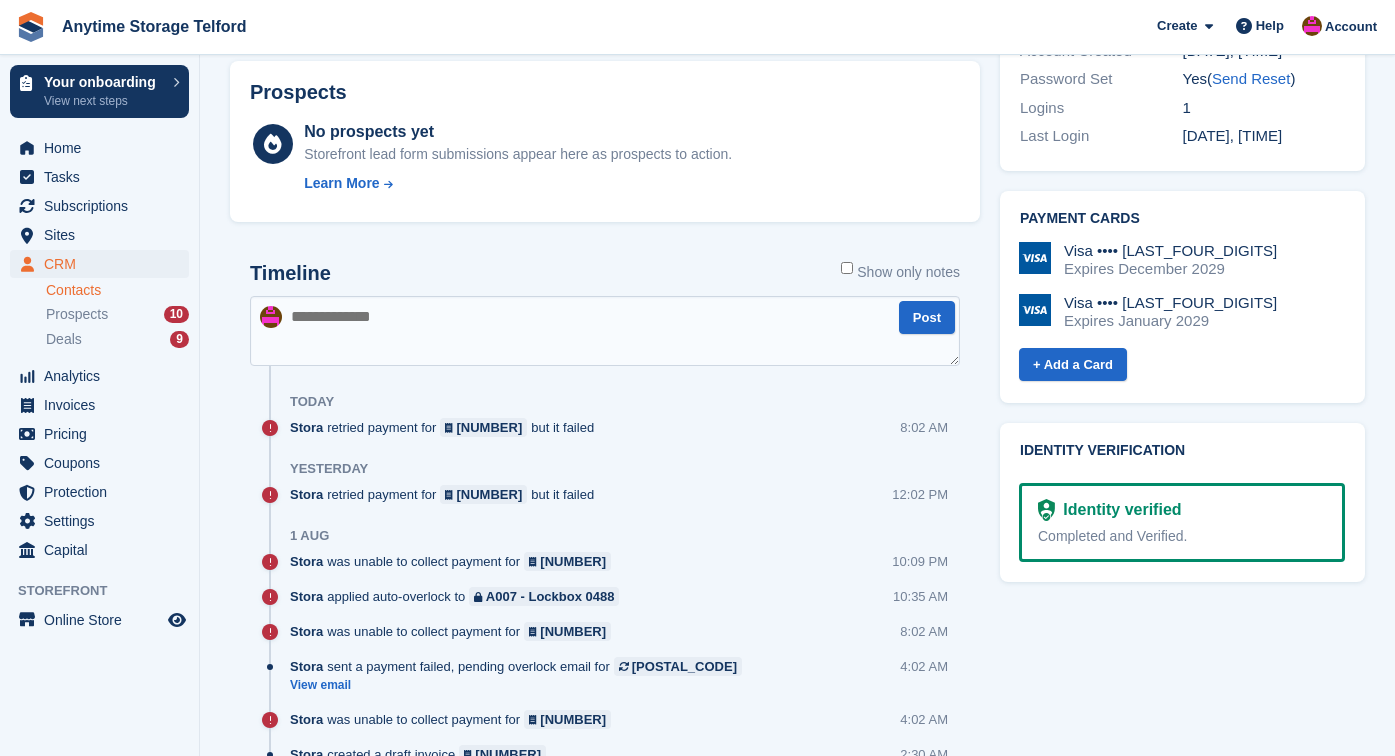 scroll, scrollTop: 840, scrollLeft: 0, axis: vertical 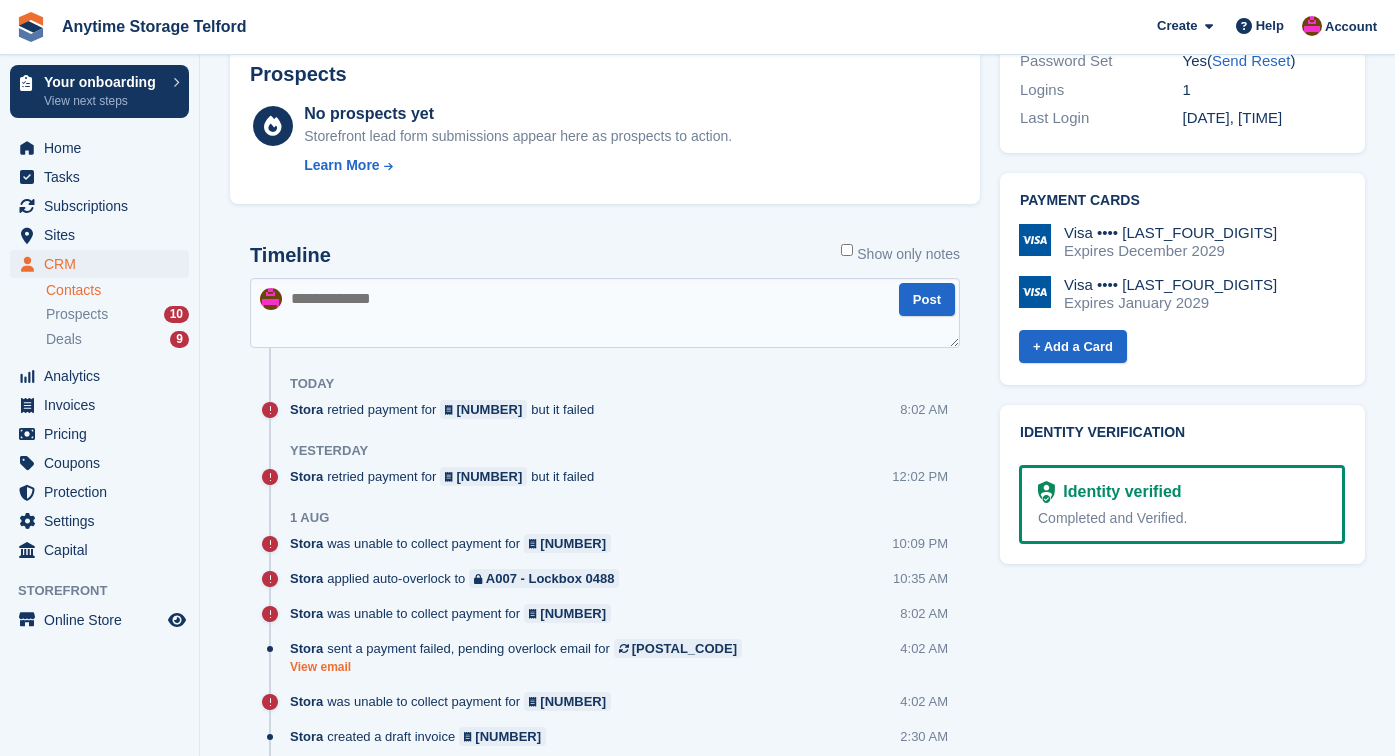 click on "View email" at bounding box center [521, 667] 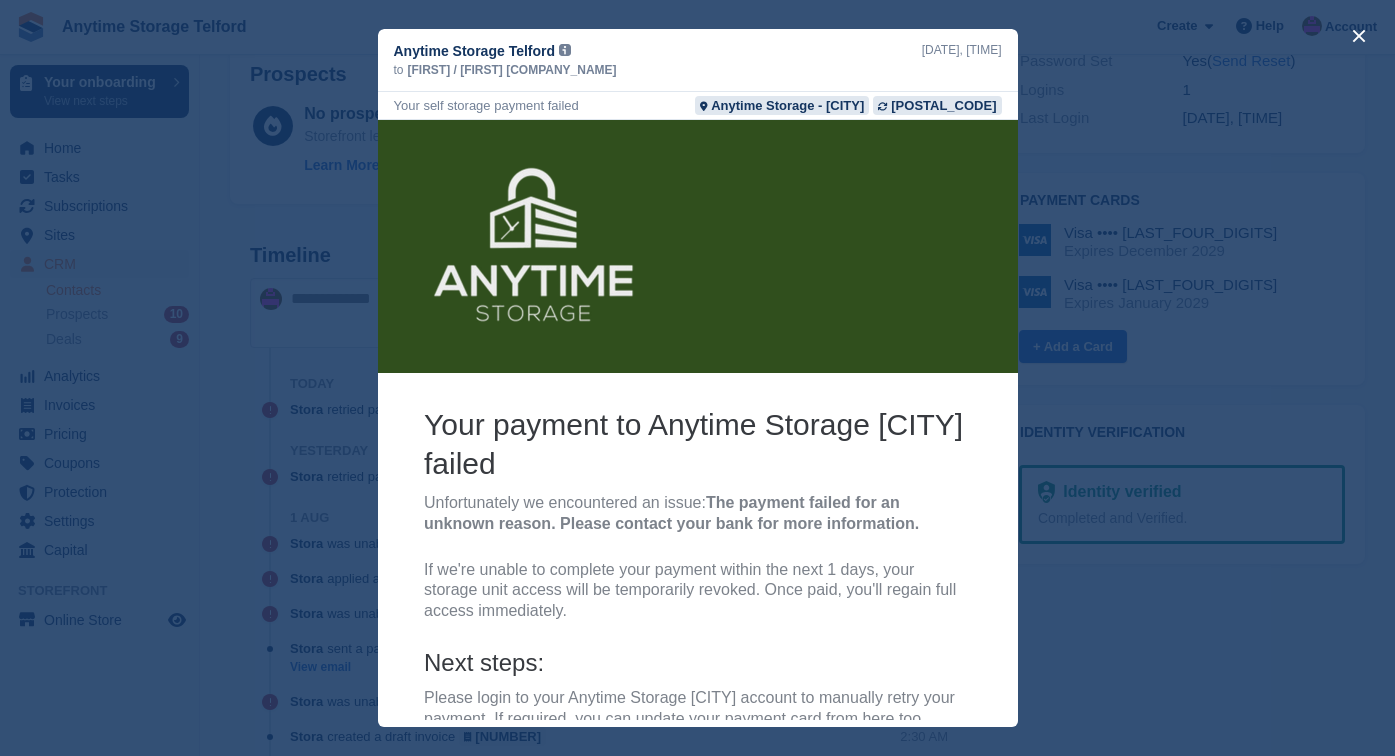 scroll, scrollTop: 0, scrollLeft: 0, axis: both 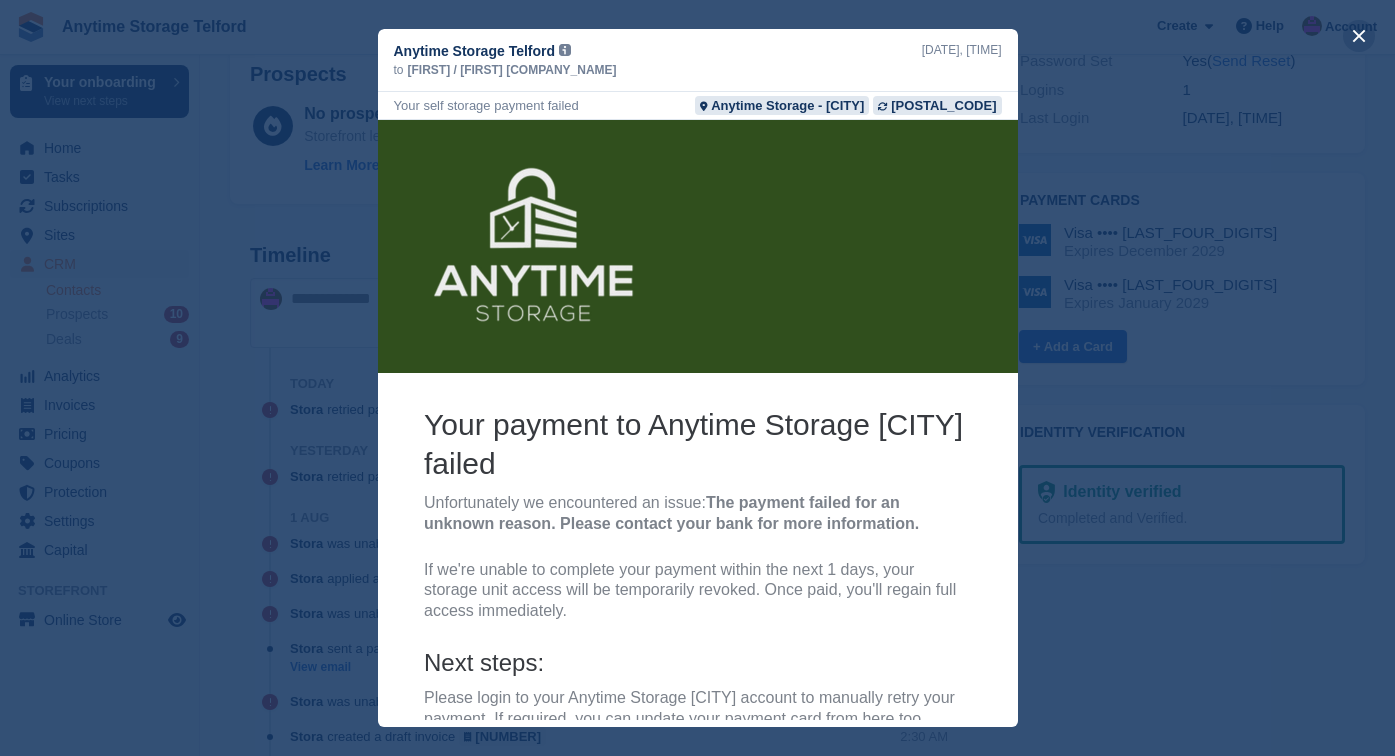 click at bounding box center (1359, 36) 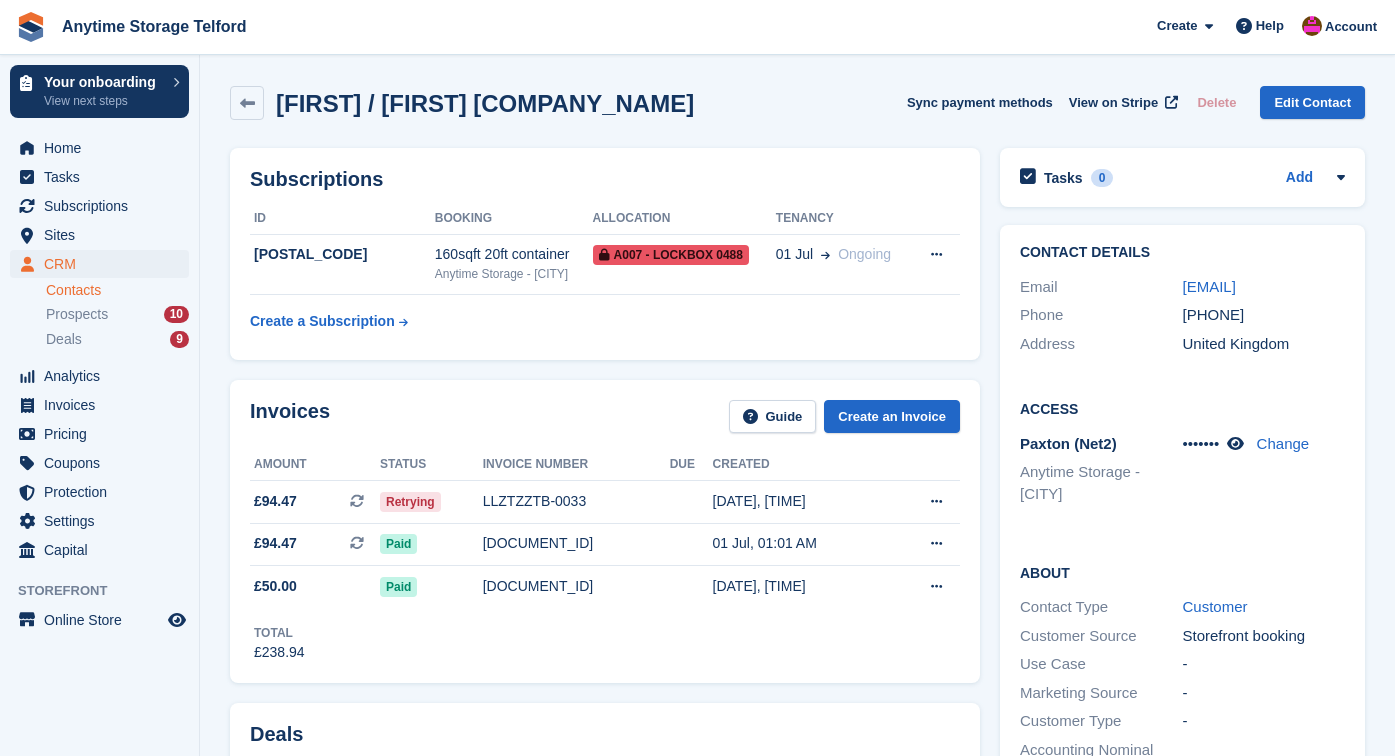 scroll, scrollTop: 0, scrollLeft: 0, axis: both 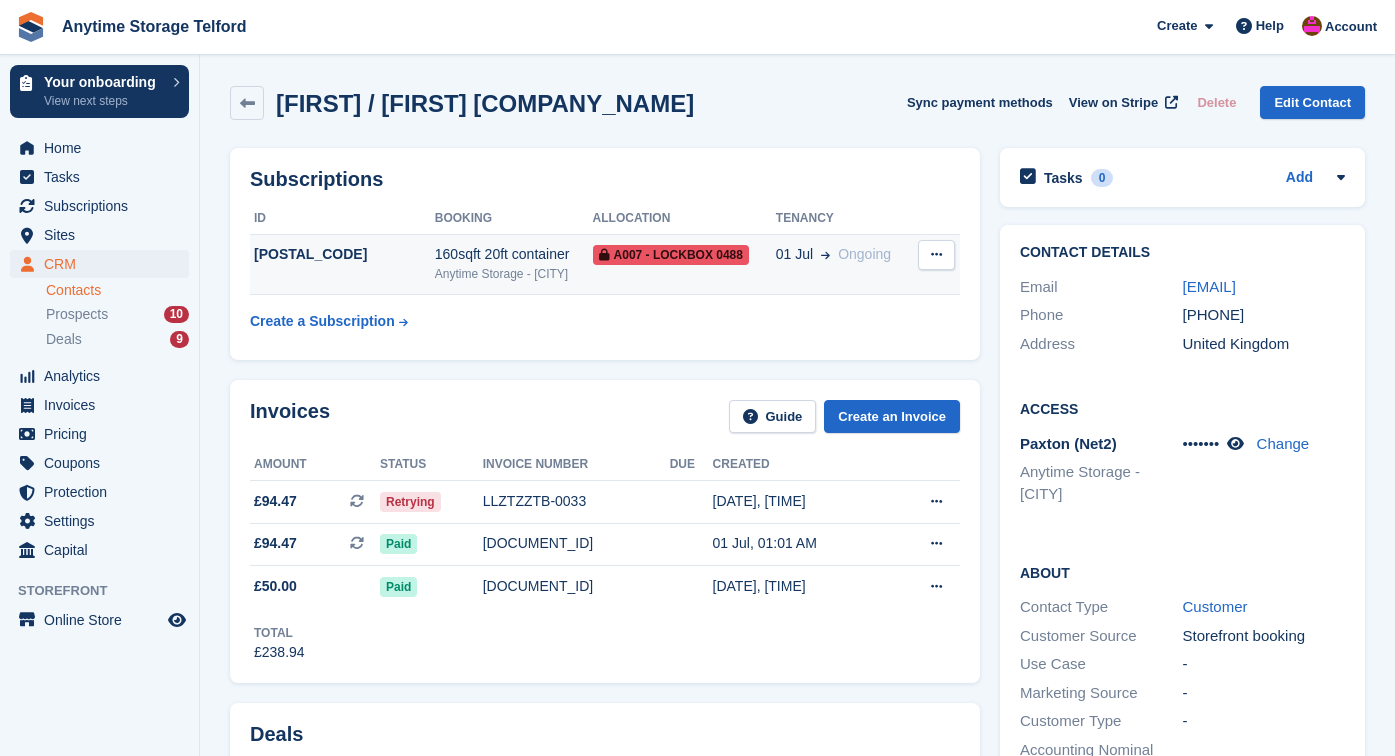 click on "A007 - Lockbox 0488" at bounding box center (671, 255) 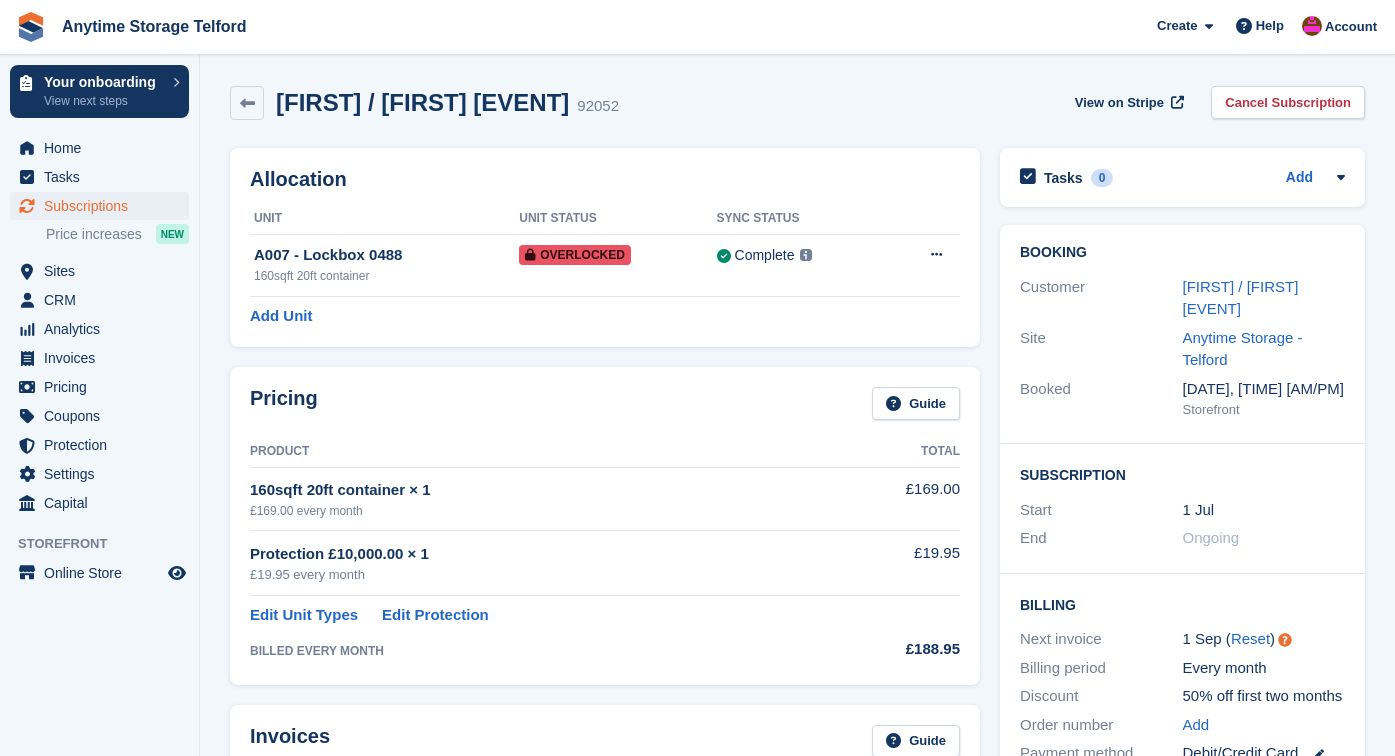 scroll, scrollTop: 0, scrollLeft: 0, axis: both 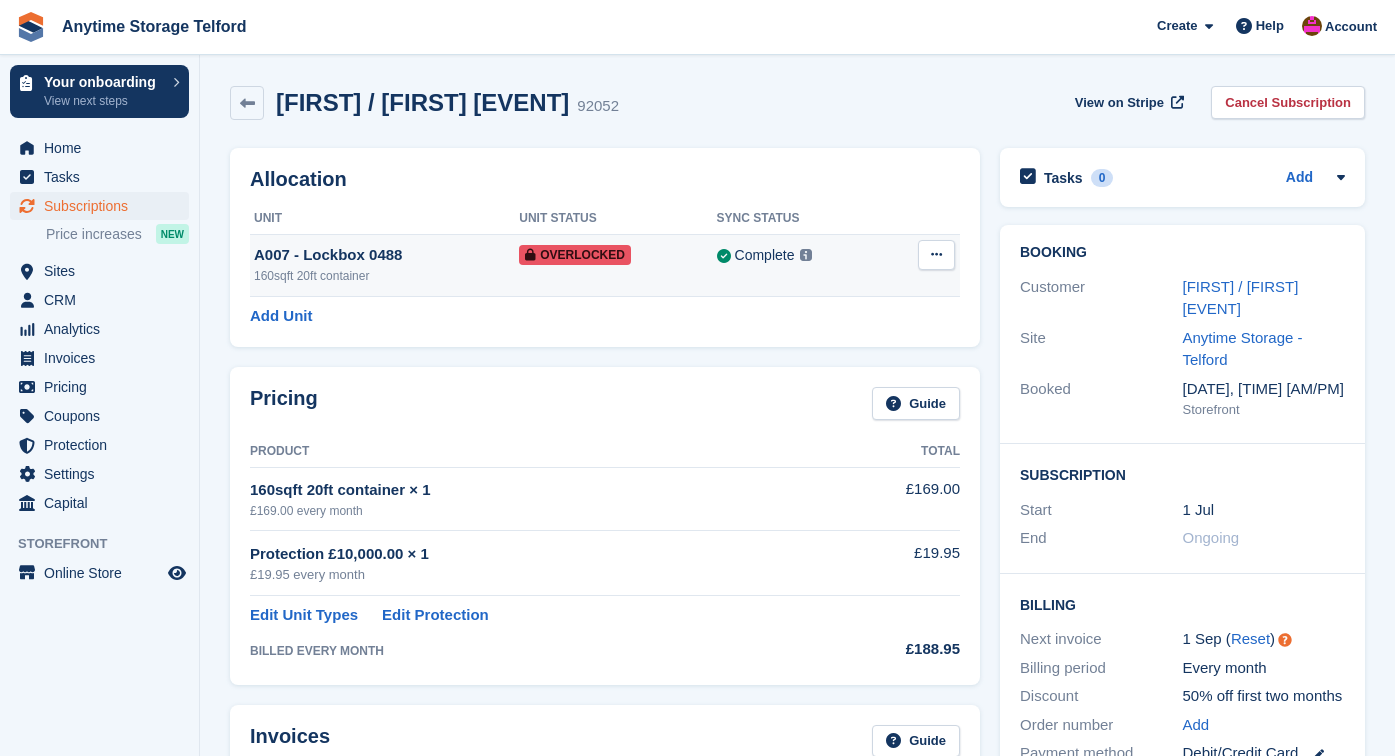 click at bounding box center (936, 254) 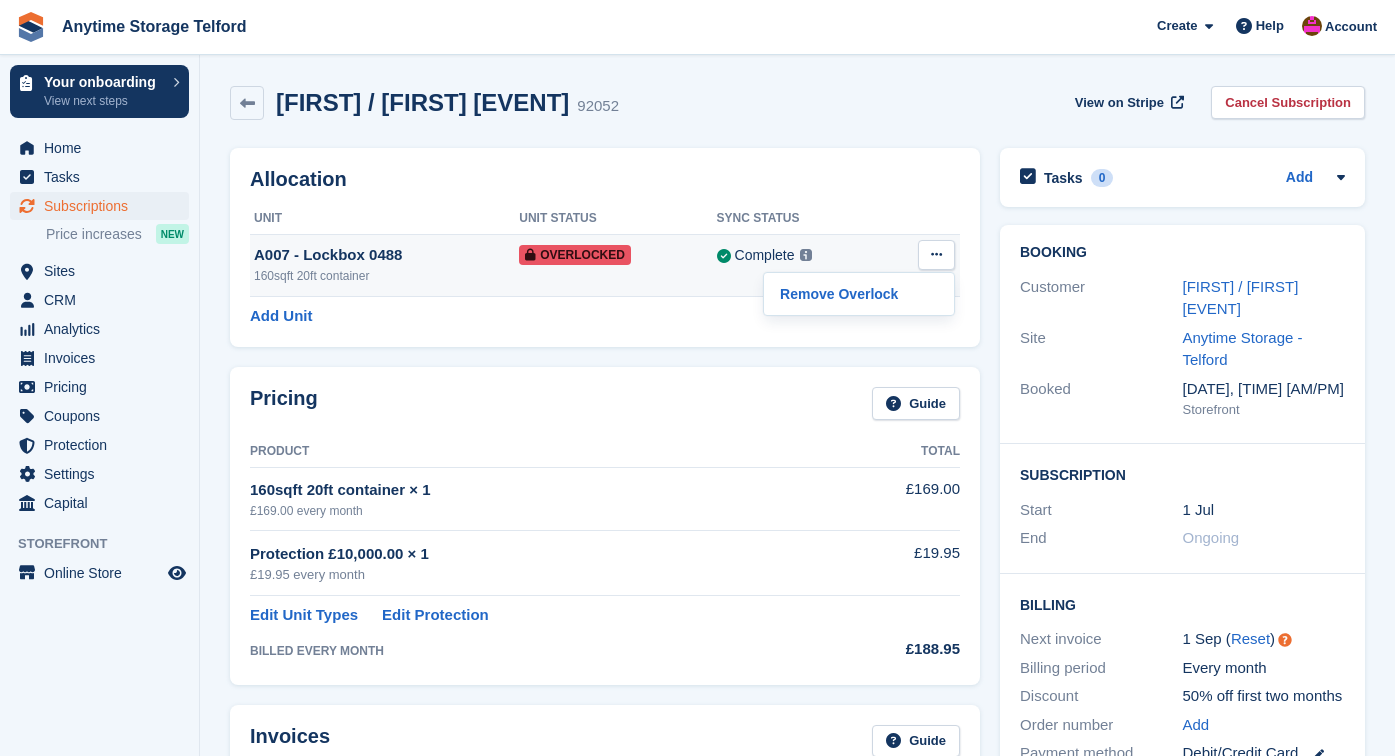 click at bounding box center (936, 254) 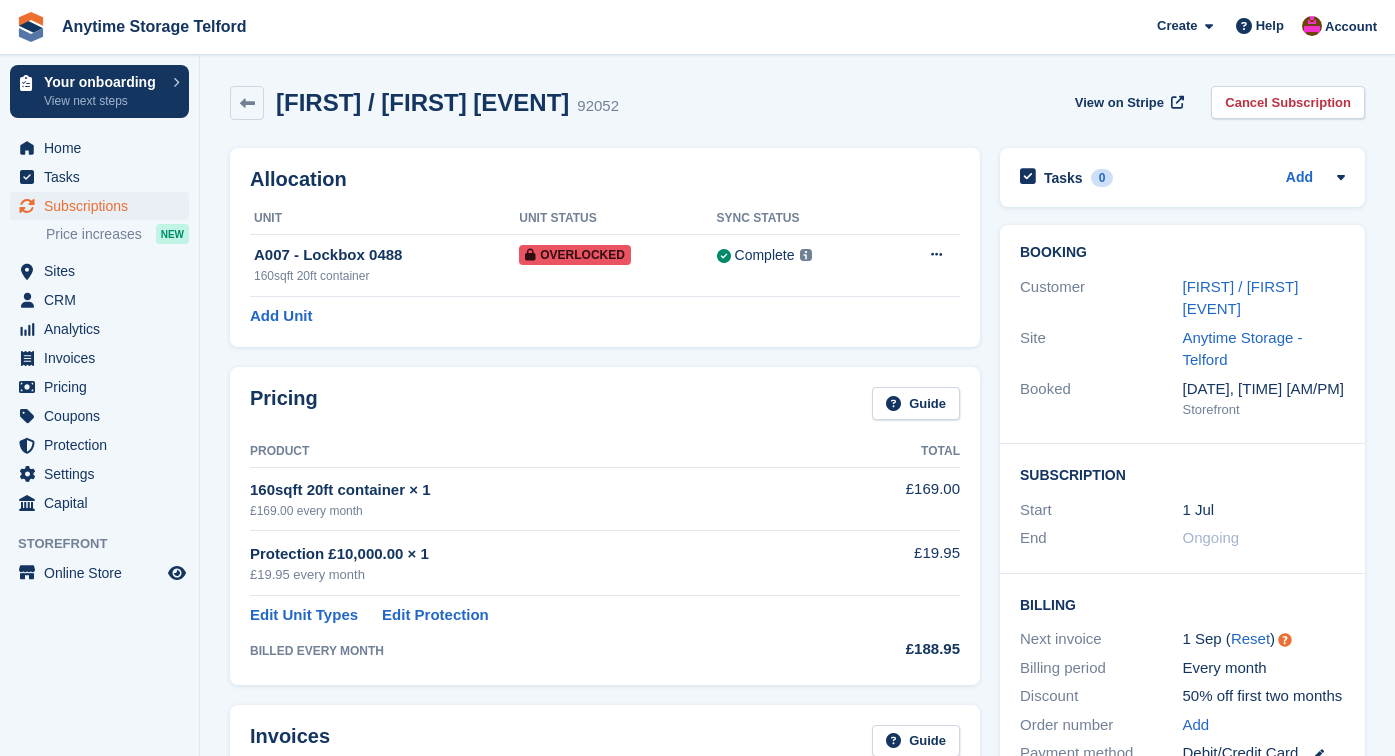 scroll, scrollTop: 0, scrollLeft: 0, axis: both 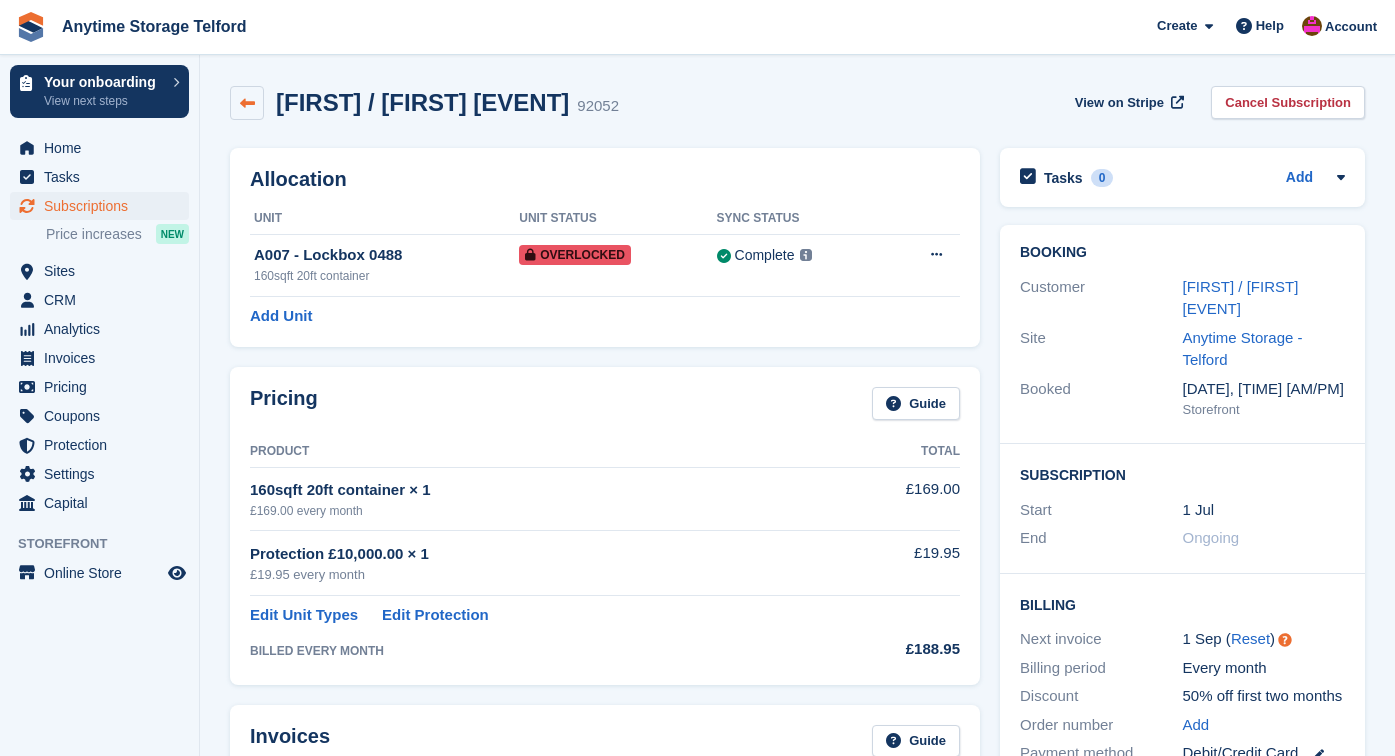 click at bounding box center [247, 103] 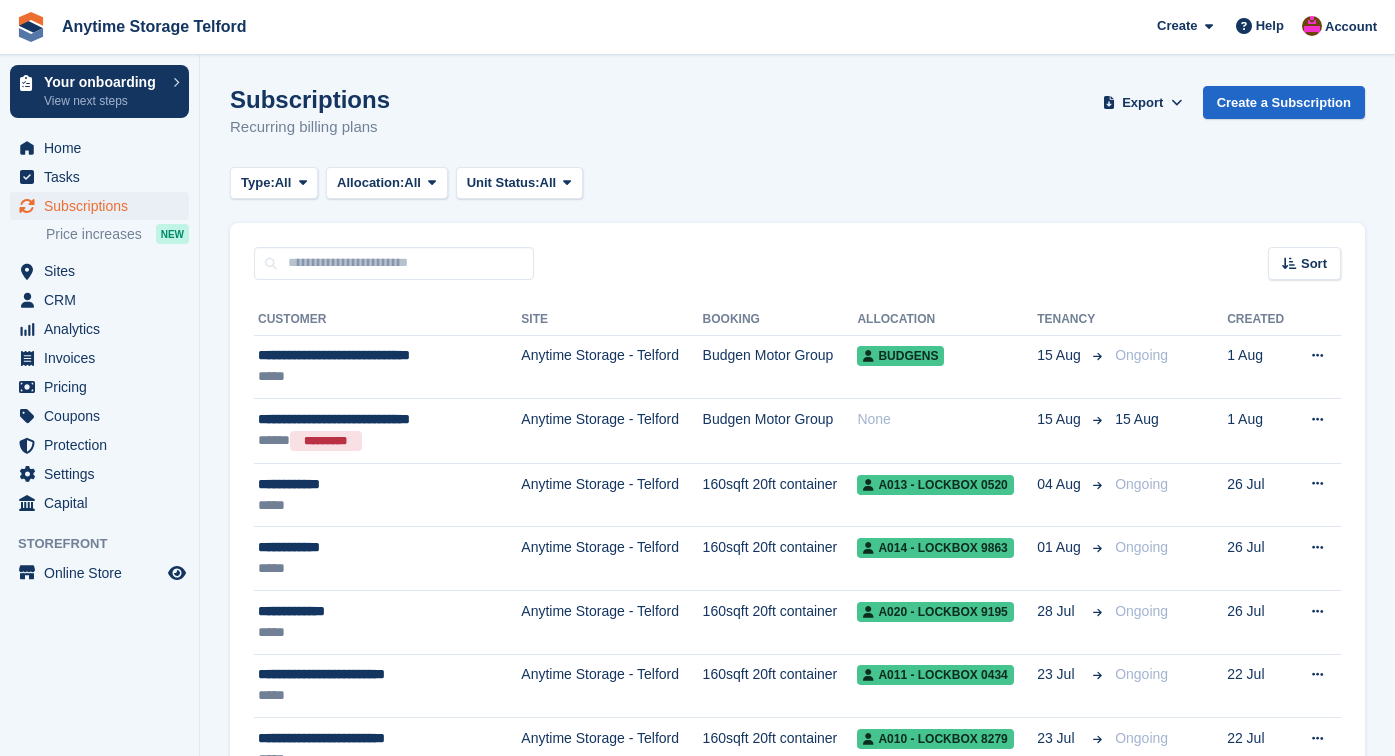 click on "Subscriptions" at bounding box center [104, 206] 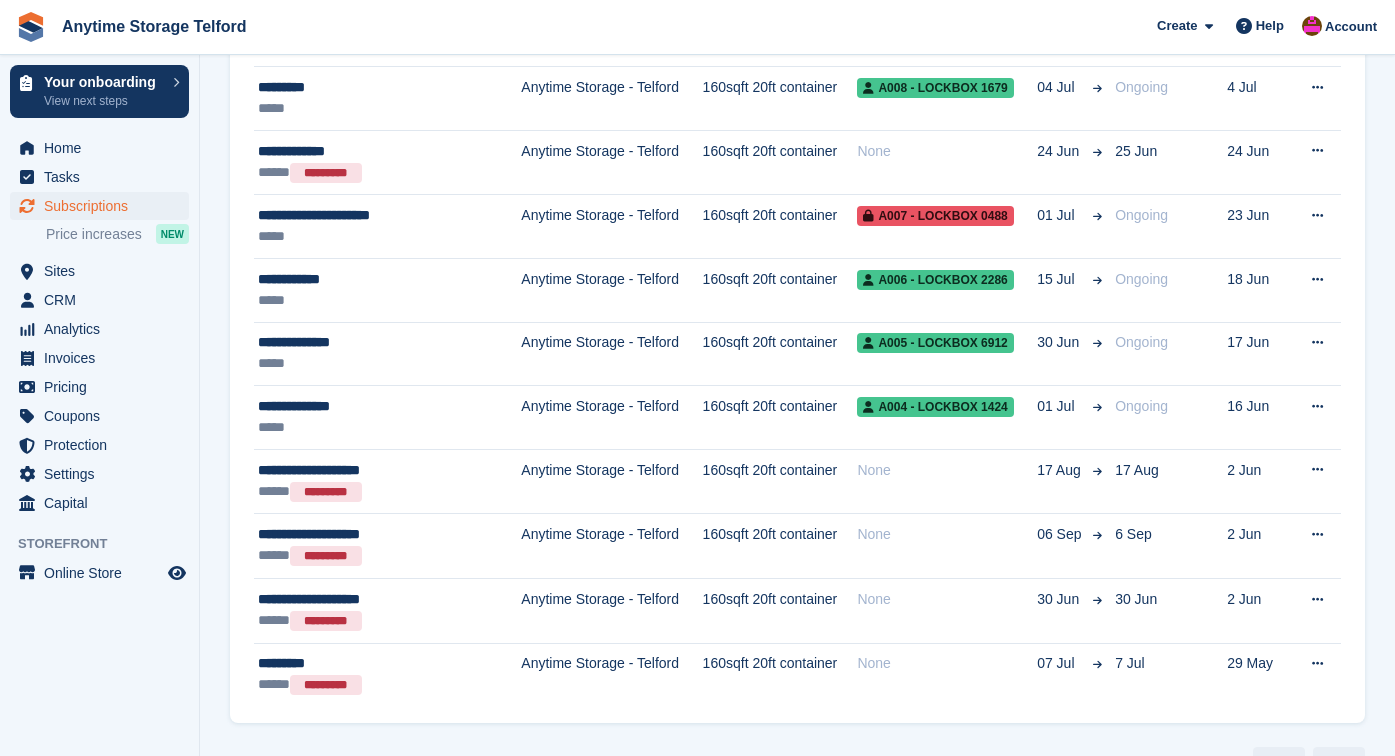 scroll, scrollTop: 1289, scrollLeft: 0, axis: vertical 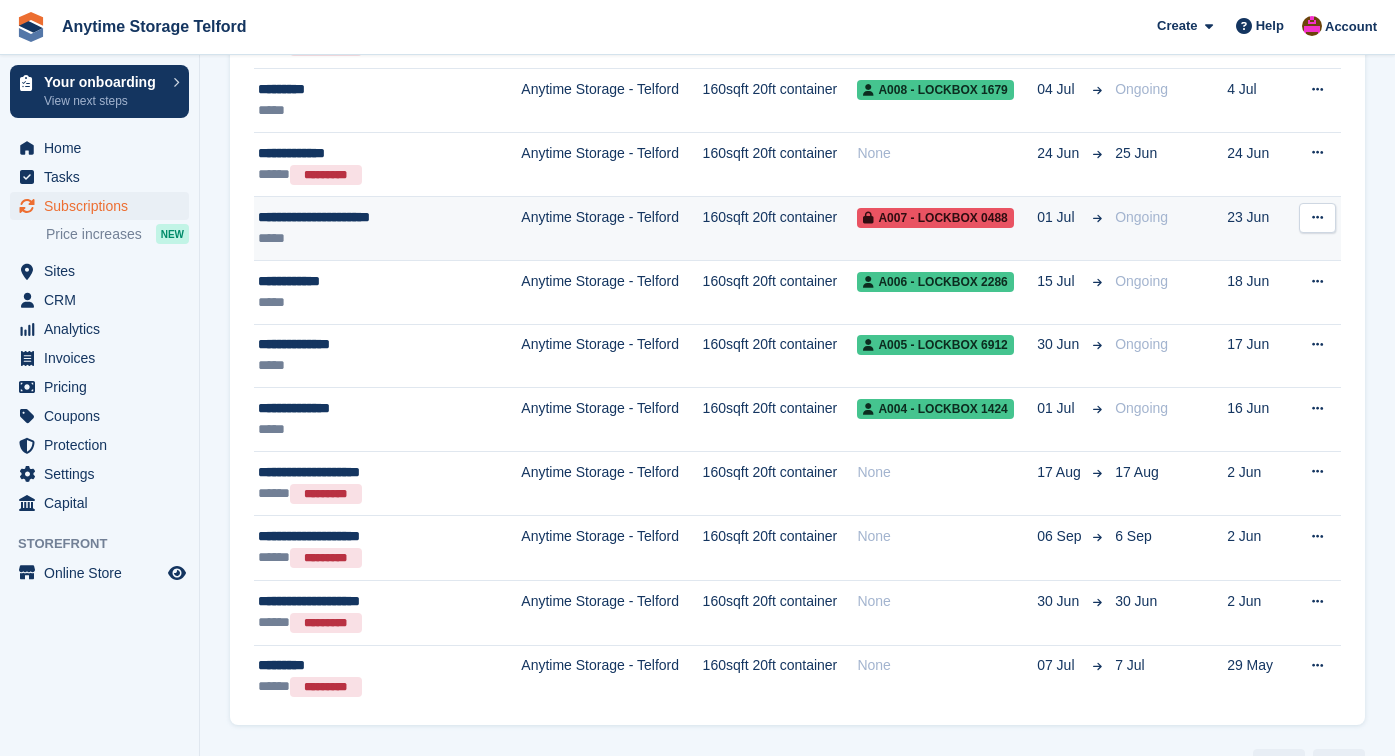 click on "*****" at bounding box center (372, 238) 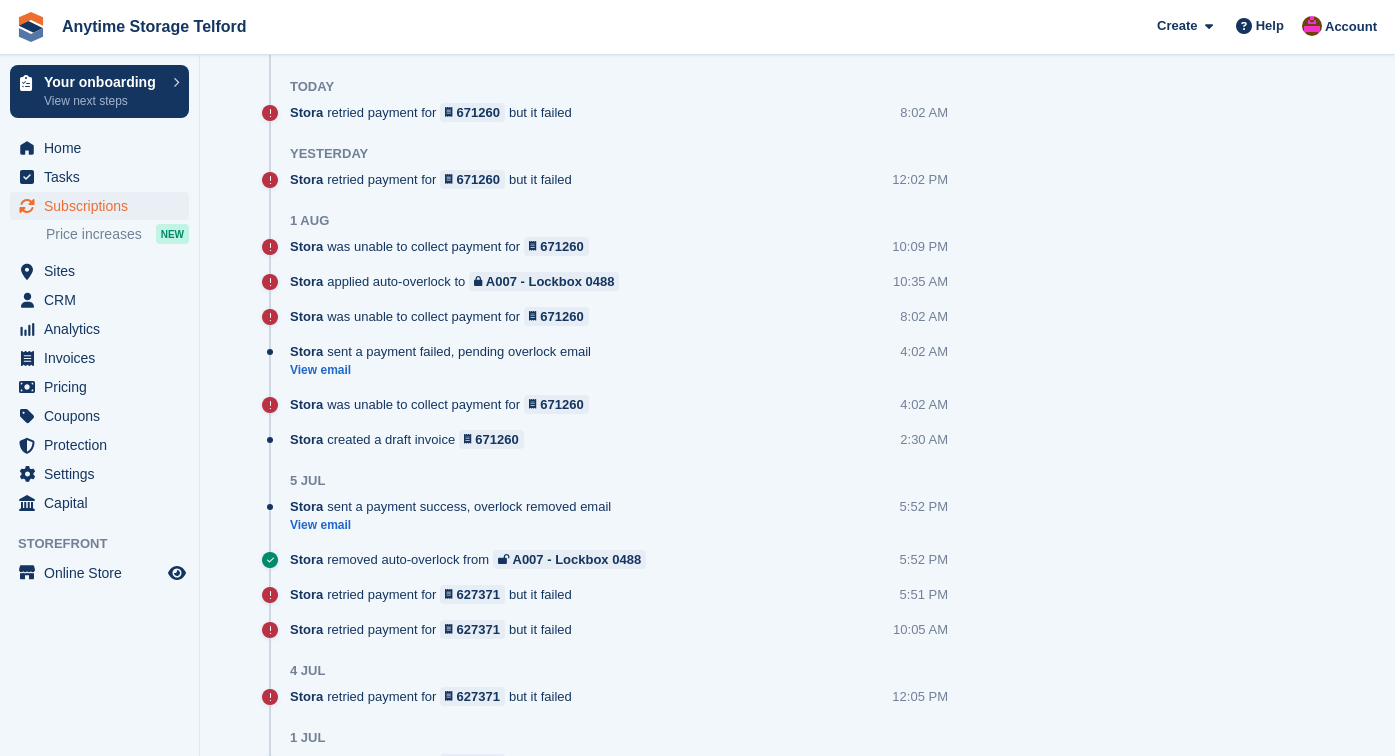 scroll, scrollTop: 0, scrollLeft: 0, axis: both 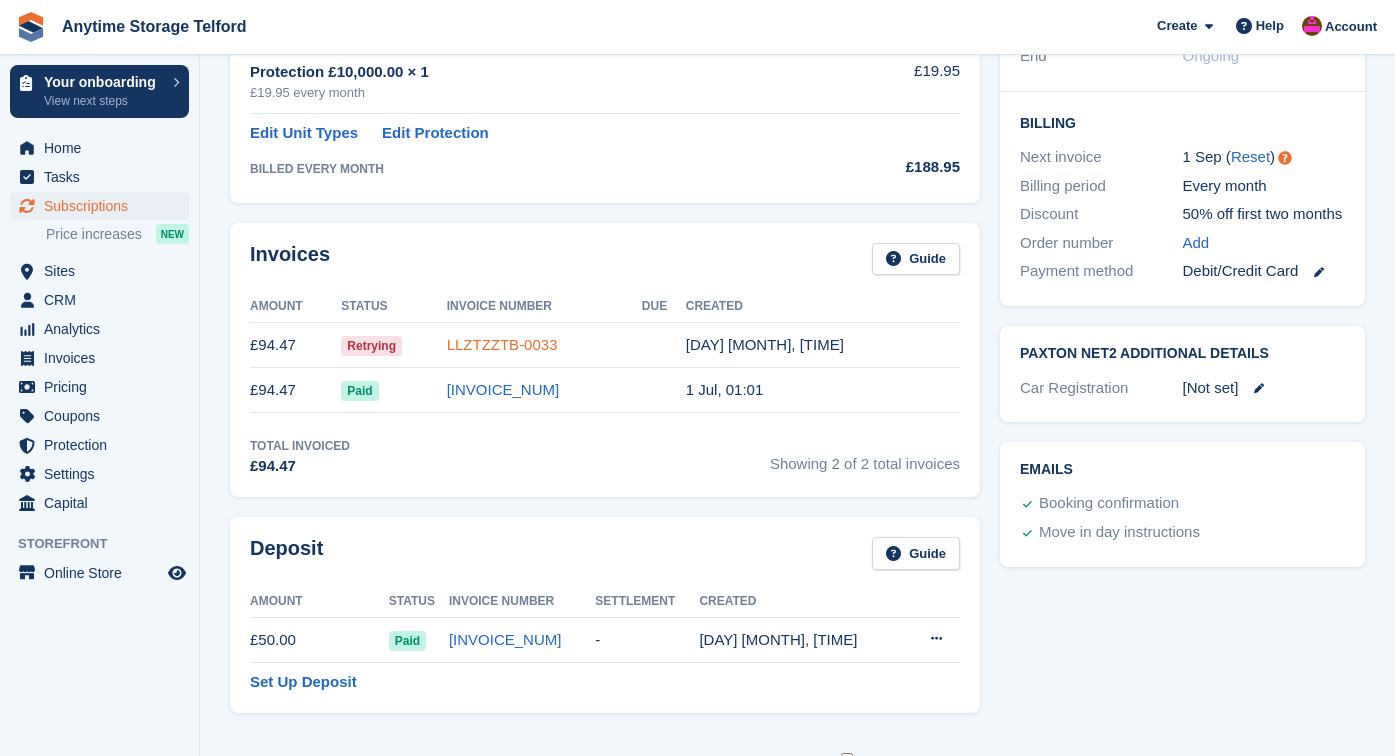 click on "LLZTZZTB-0033" at bounding box center [502, 344] 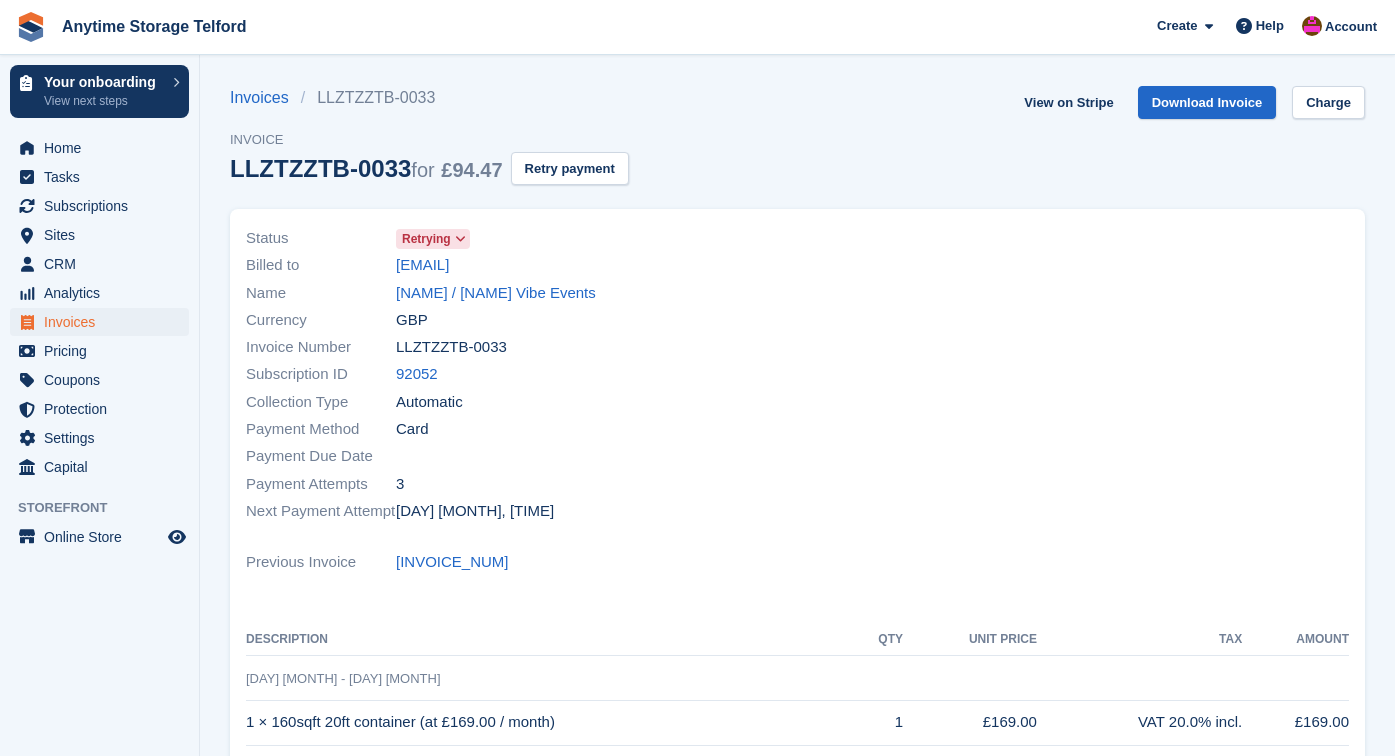 scroll, scrollTop: 0, scrollLeft: 0, axis: both 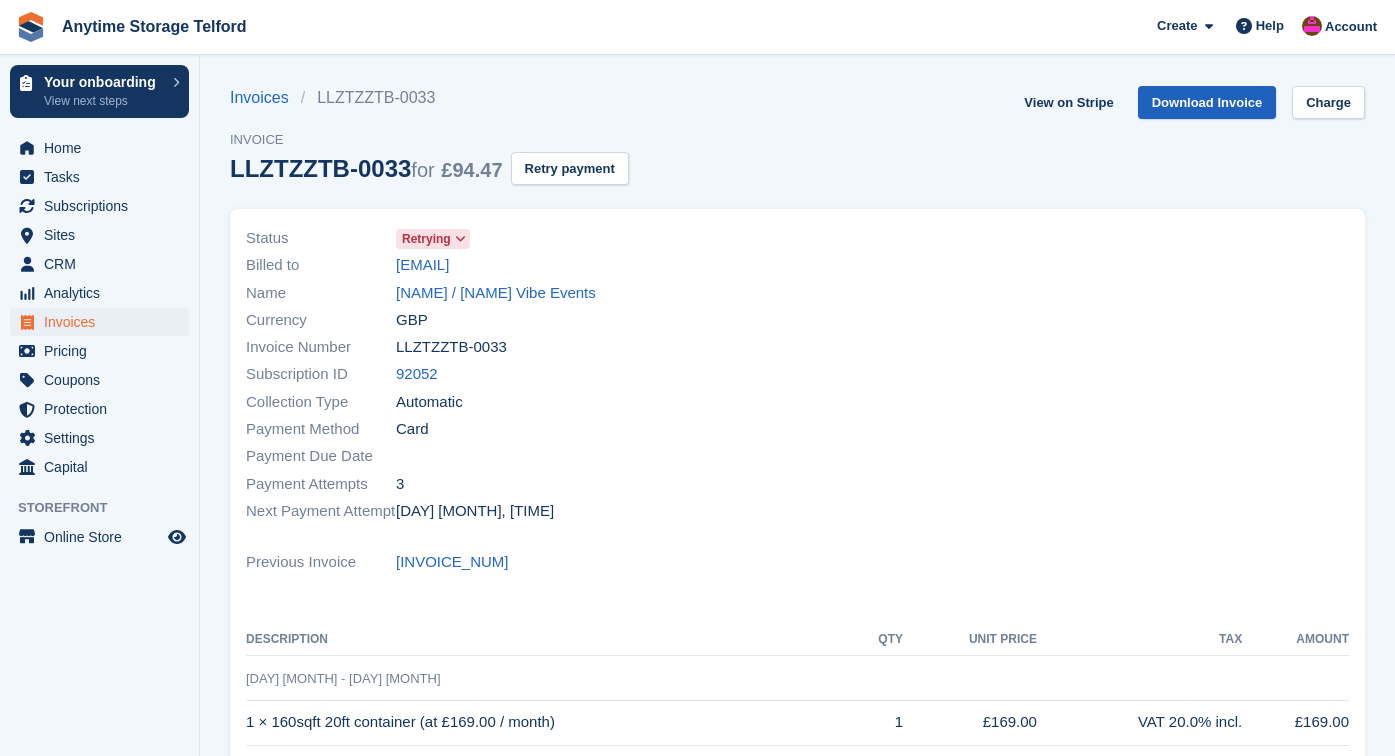 click on "Download Invoice" at bounding box center (1207, 102) 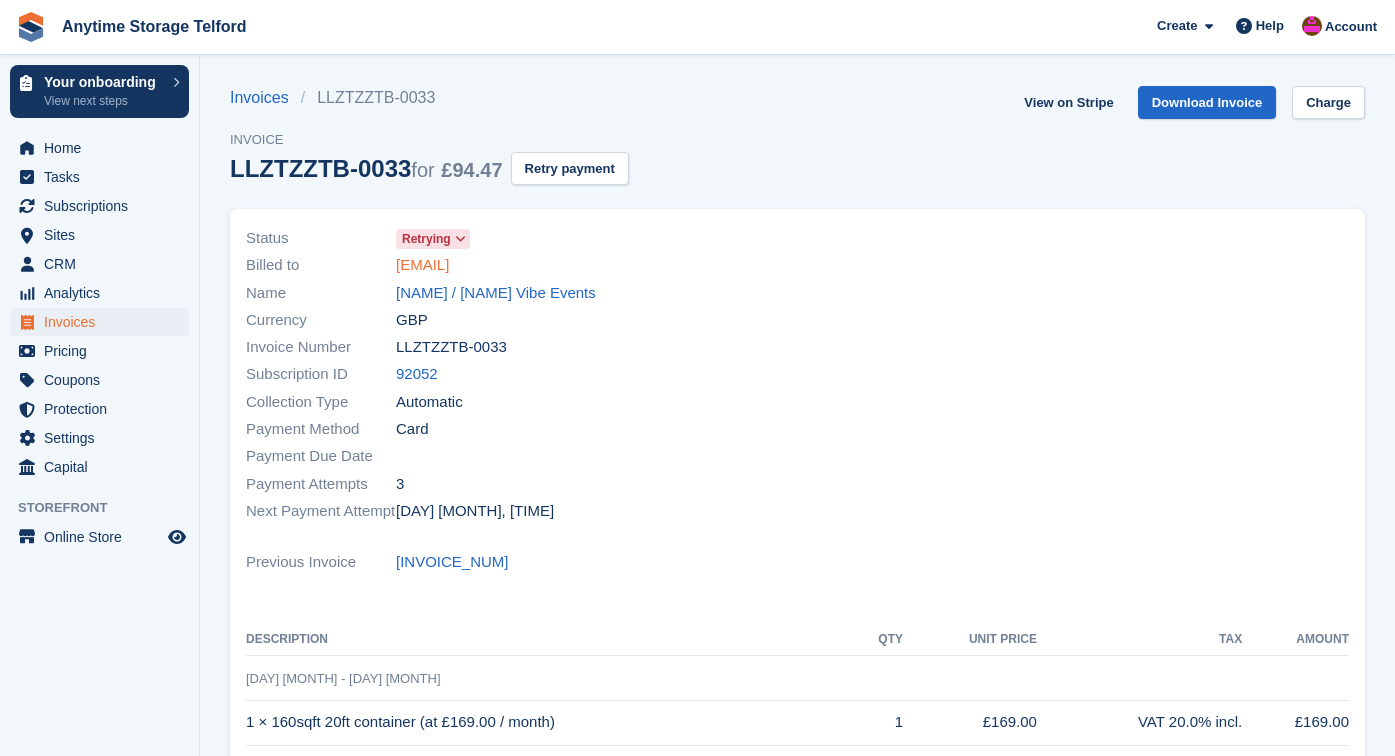 drag, startPoint x: 637, startPoint y: 268, endPoint x: 398, endPoint y: 269, distance: 239.00209 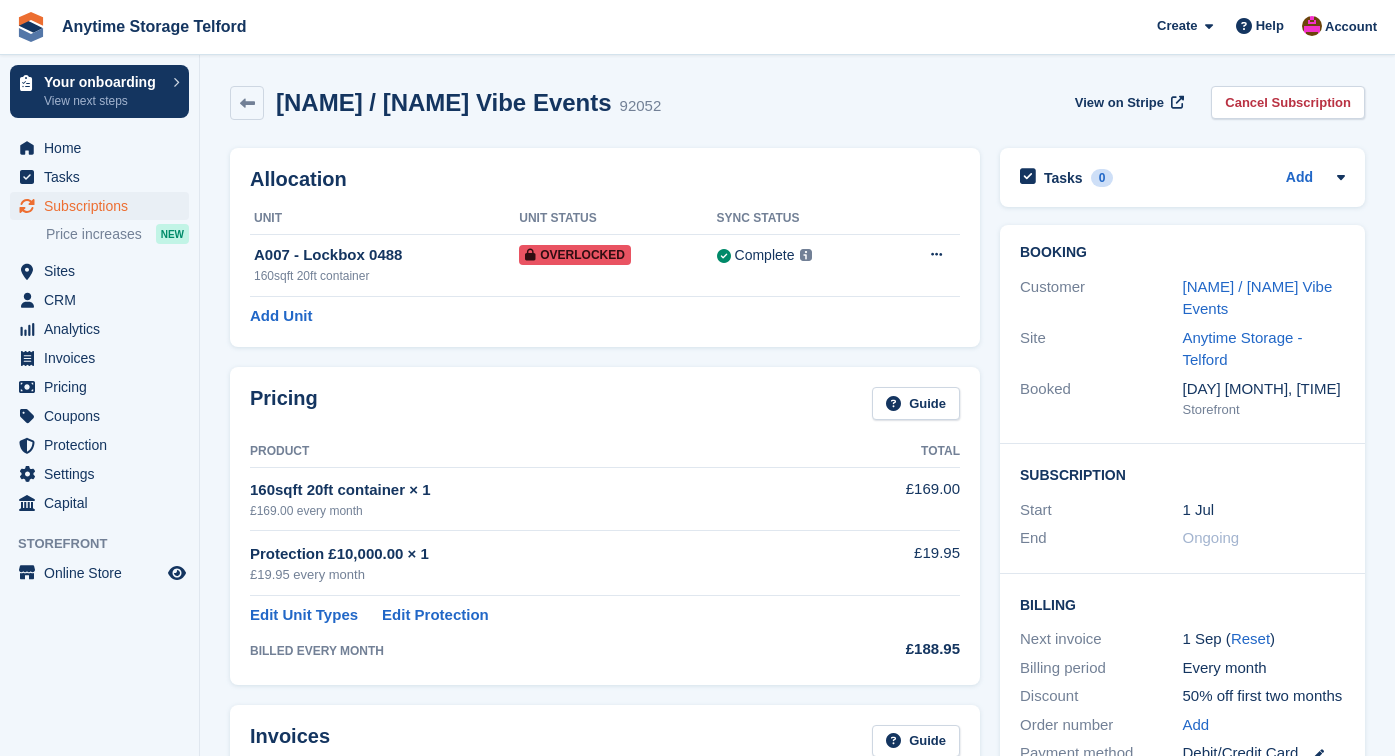 scroll, scrollTop: 482, scrollLeft: 0, axis: vertical 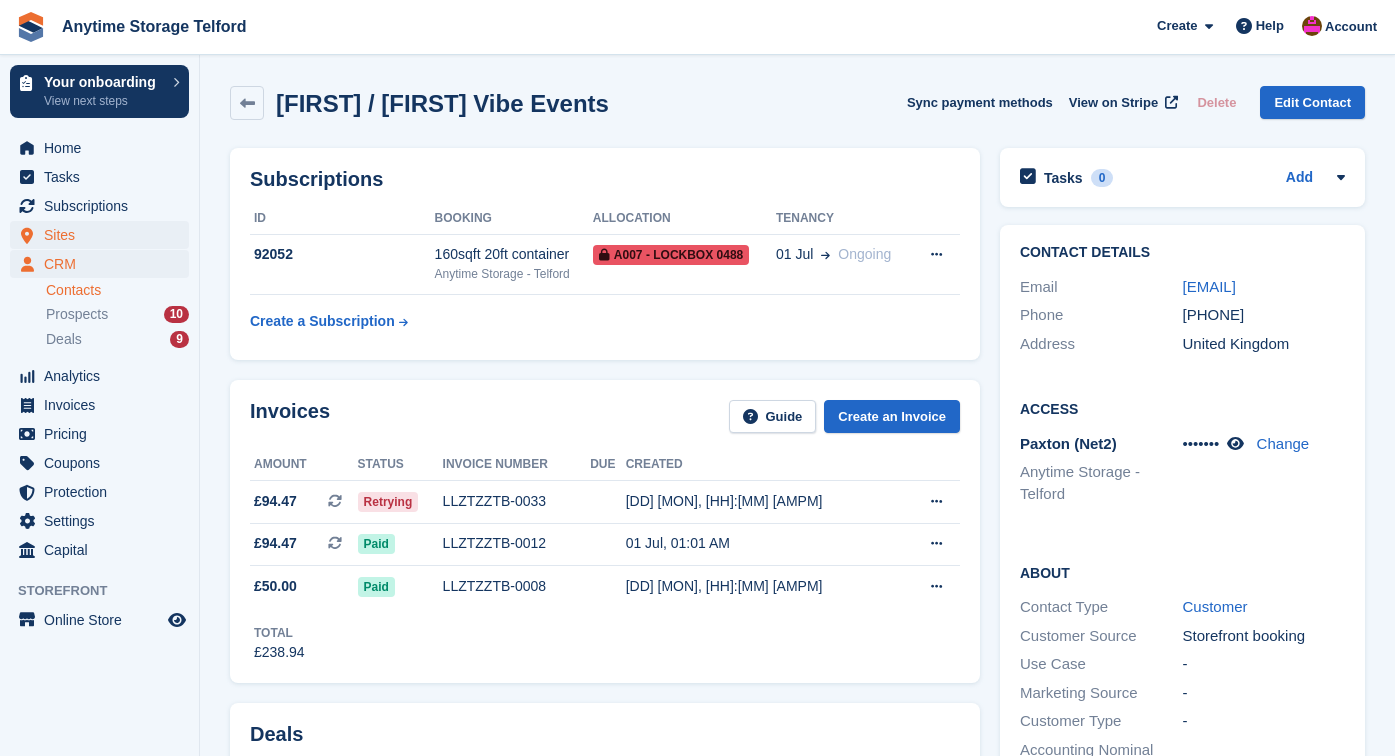 click on "Sites" at bounding box center (104, 235) 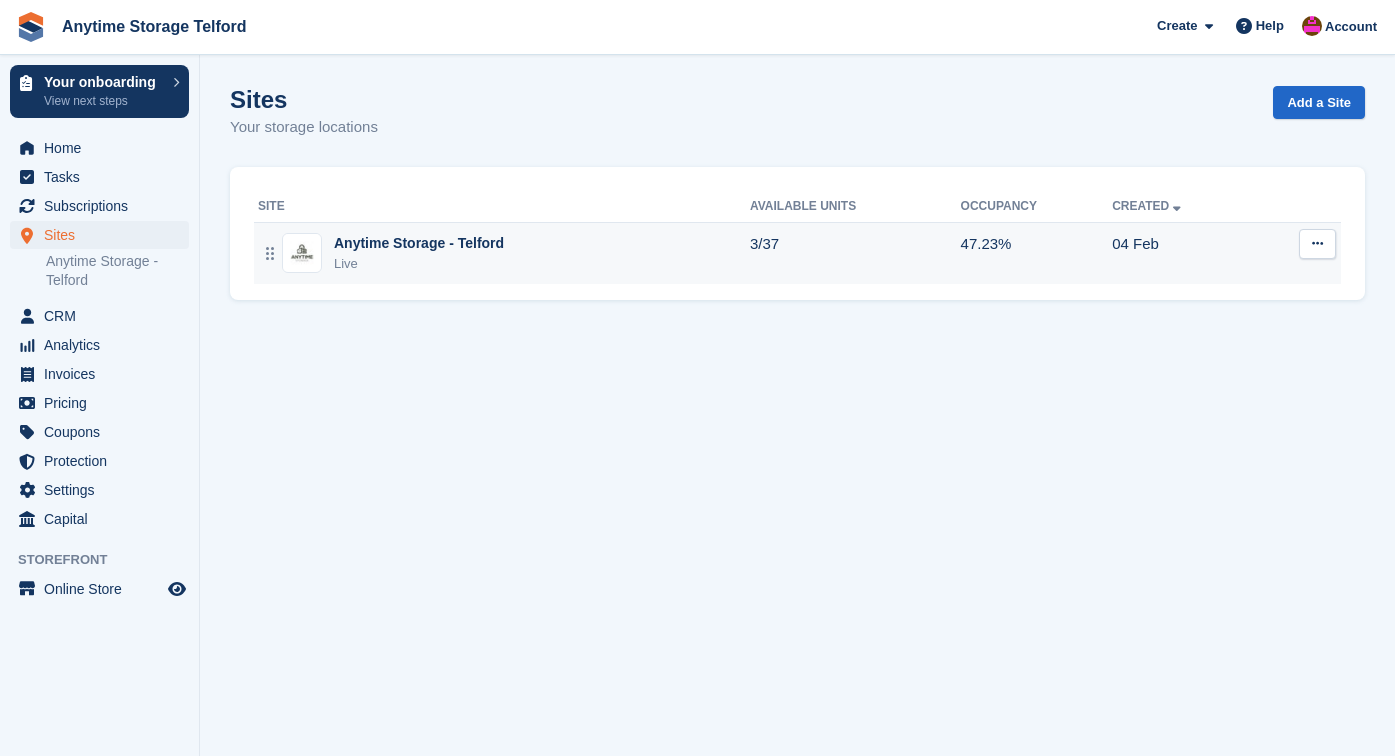 click on "Anytime Storage - Telford" at bounding box center [419, 243] 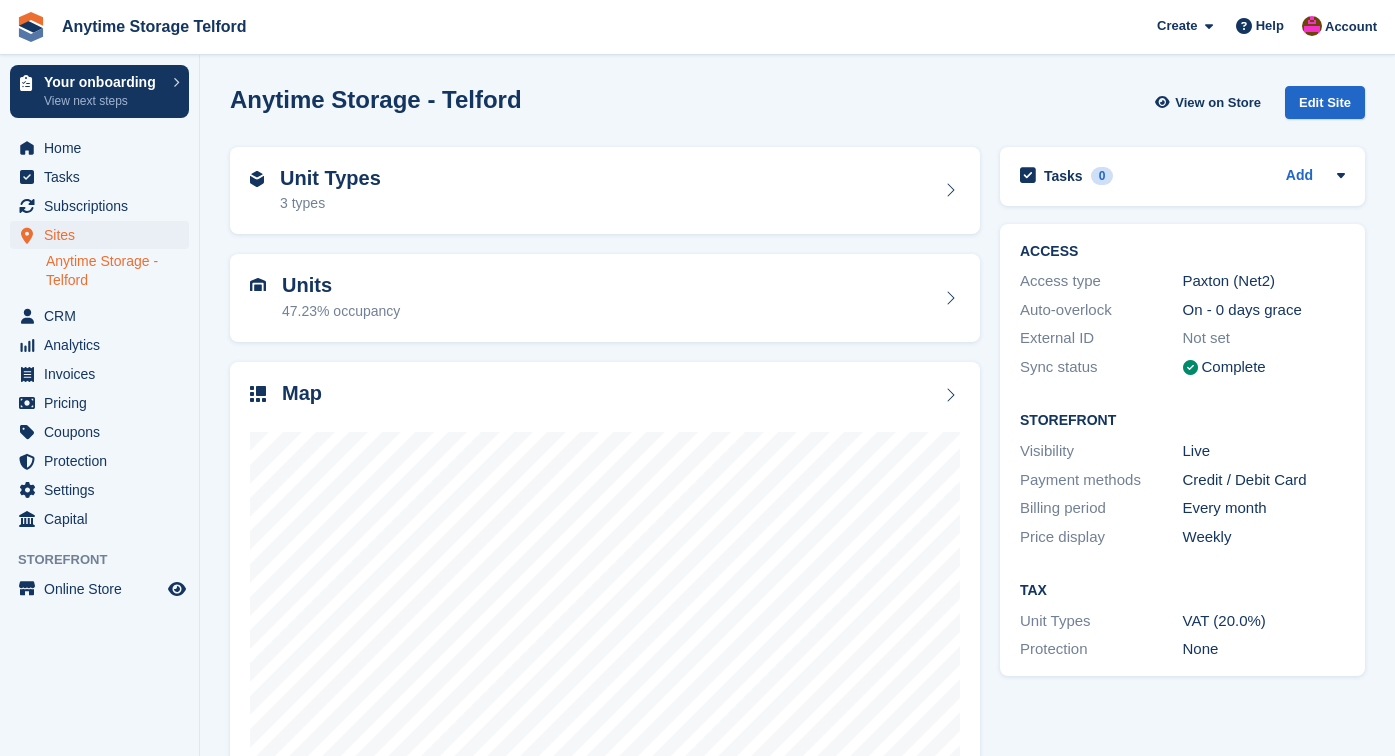scroll, scrollTop: 0, scrollLeft: 0, axis: both 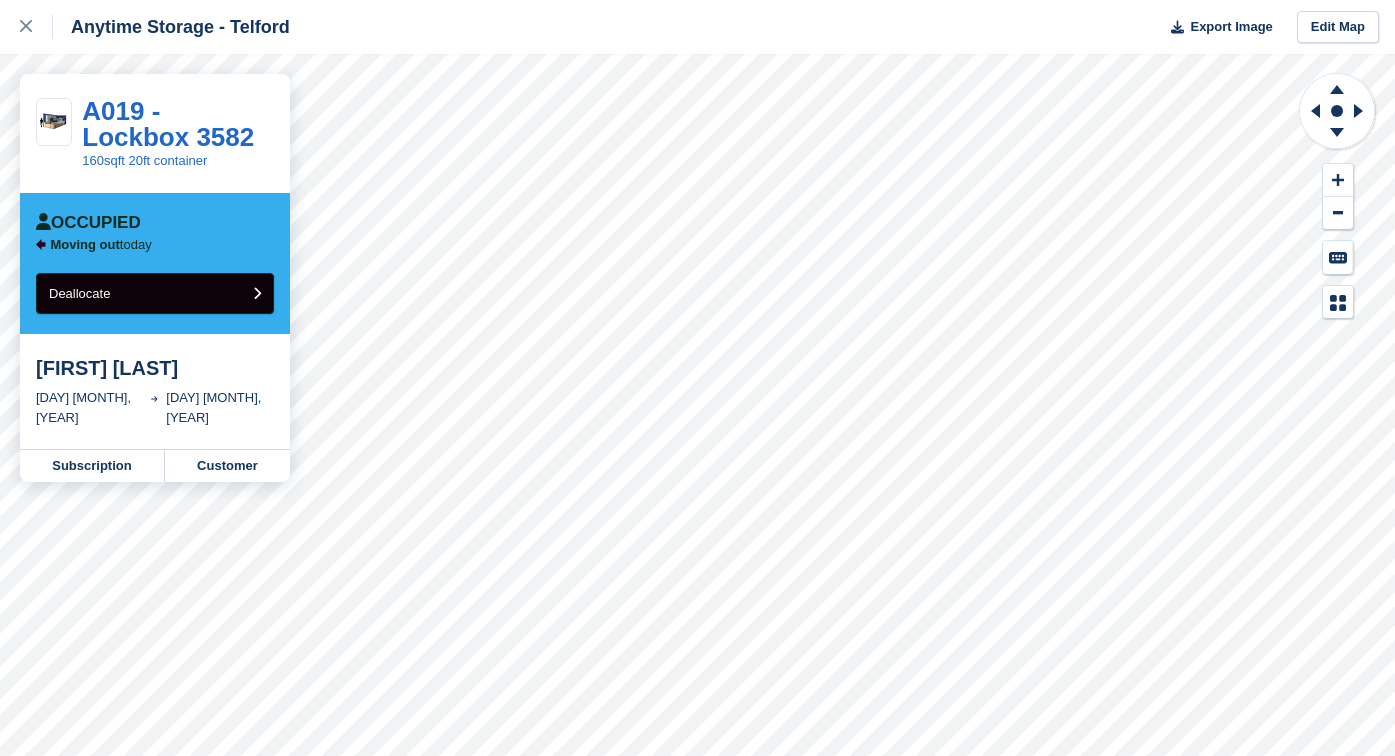 click on "Deallocate" at bounding box center [155, 293] 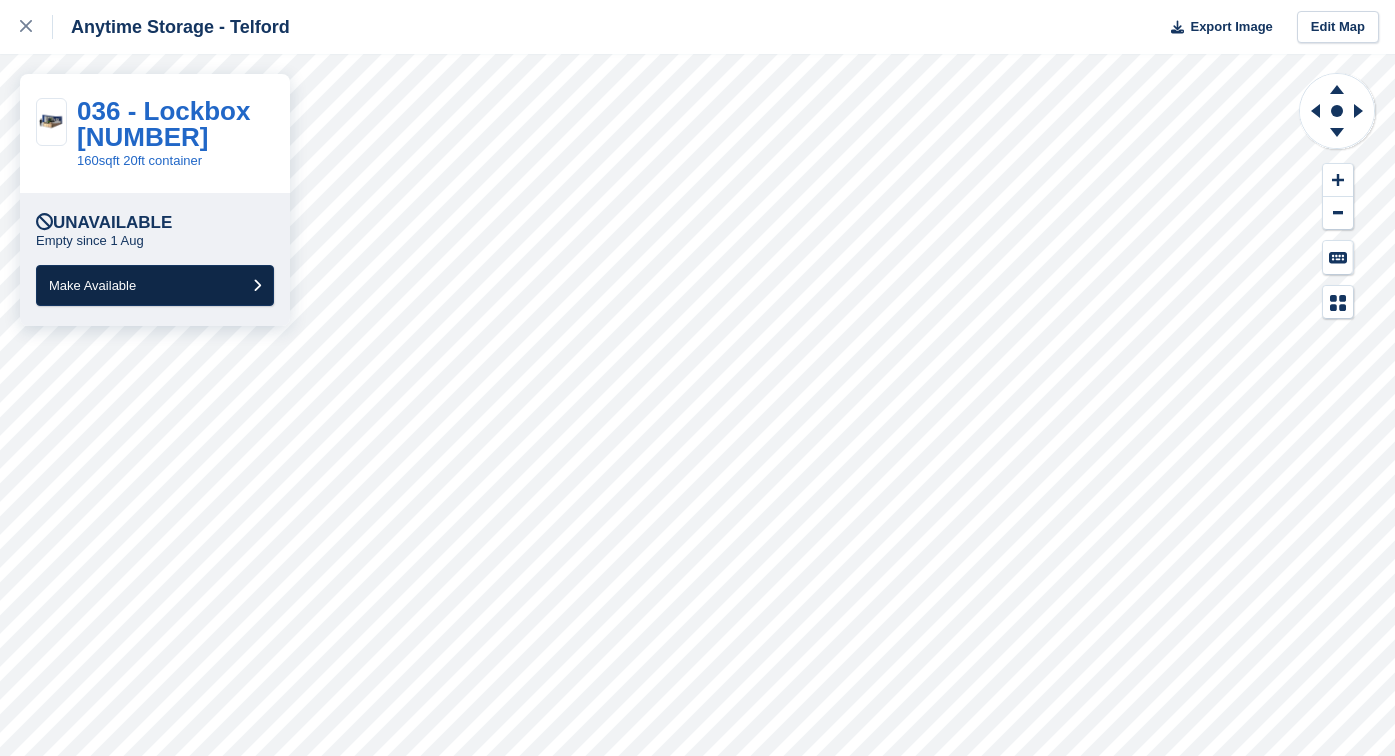 click on "Make Available" at bounding box center (155, 285) 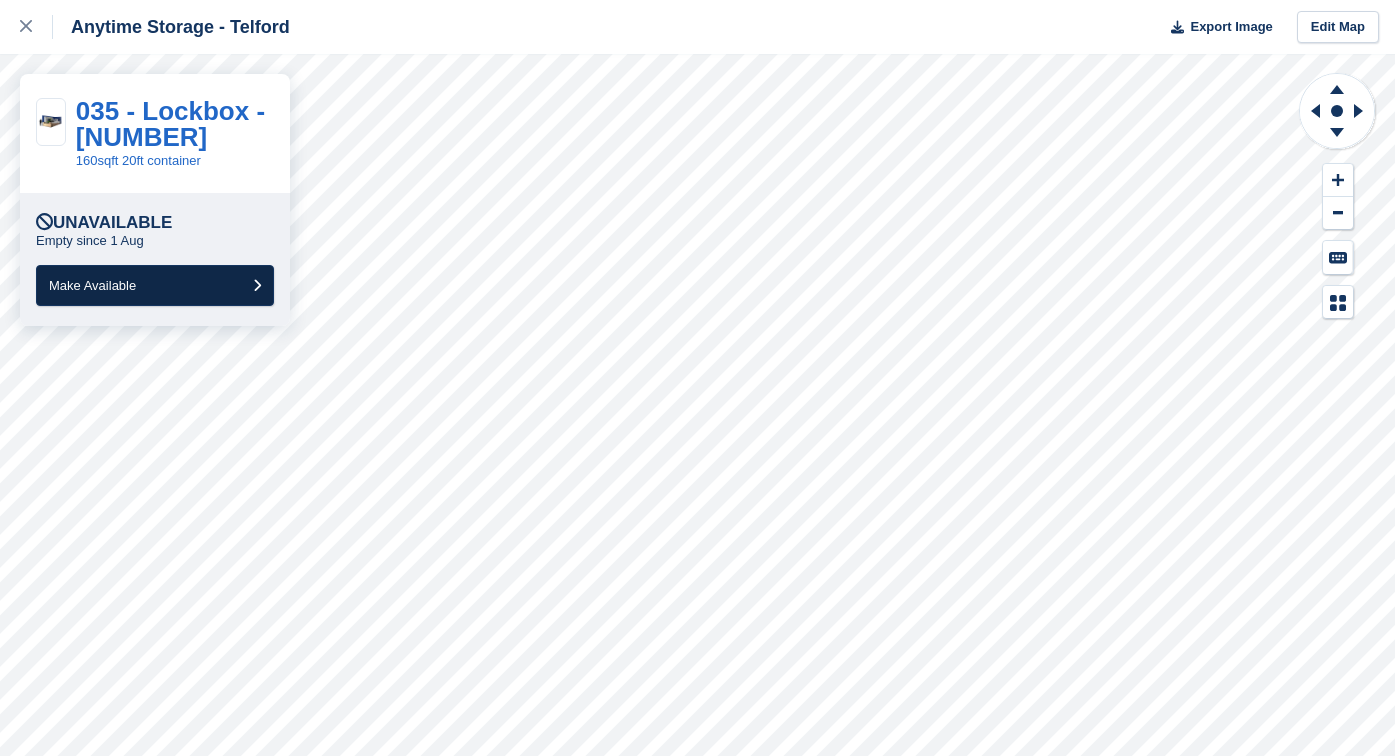 click on "Make Available" at bounding box center (155, 285) 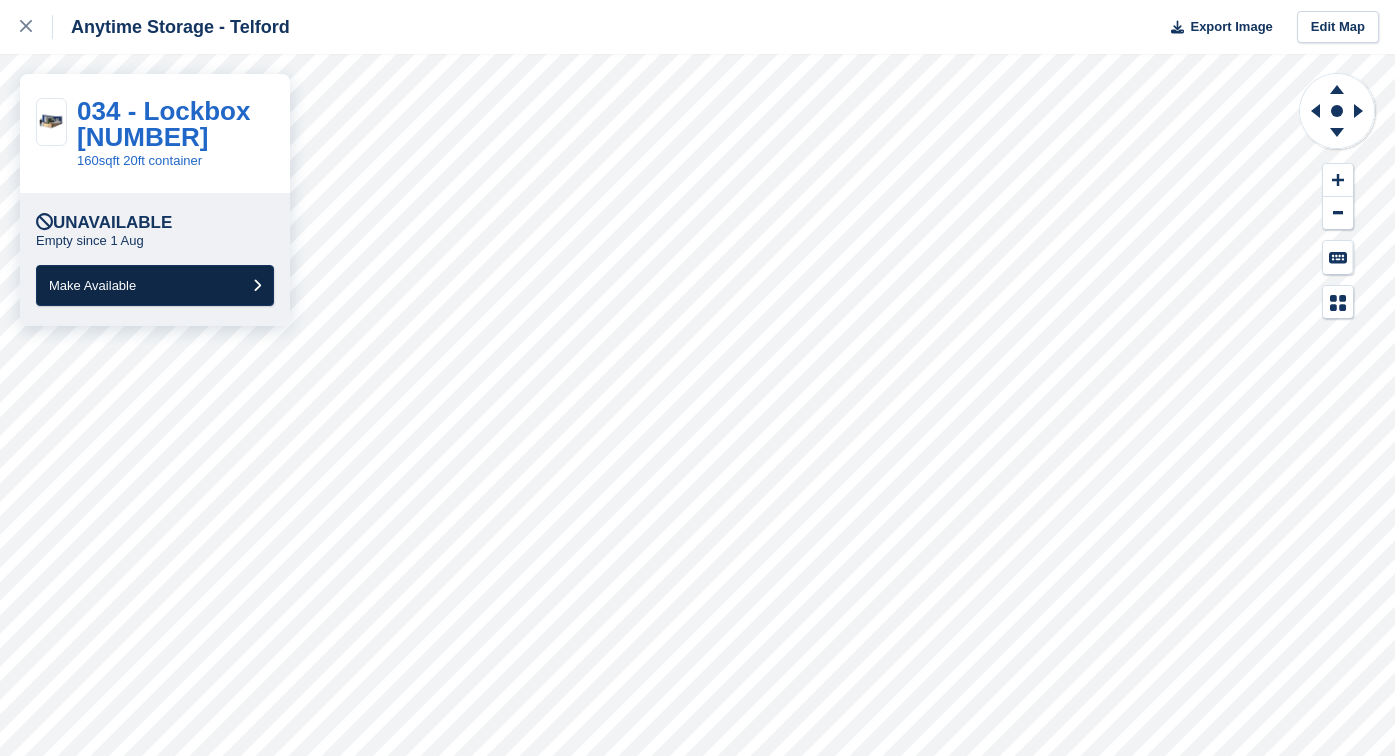 click on "Make Available" at bounding box center [155, 285] 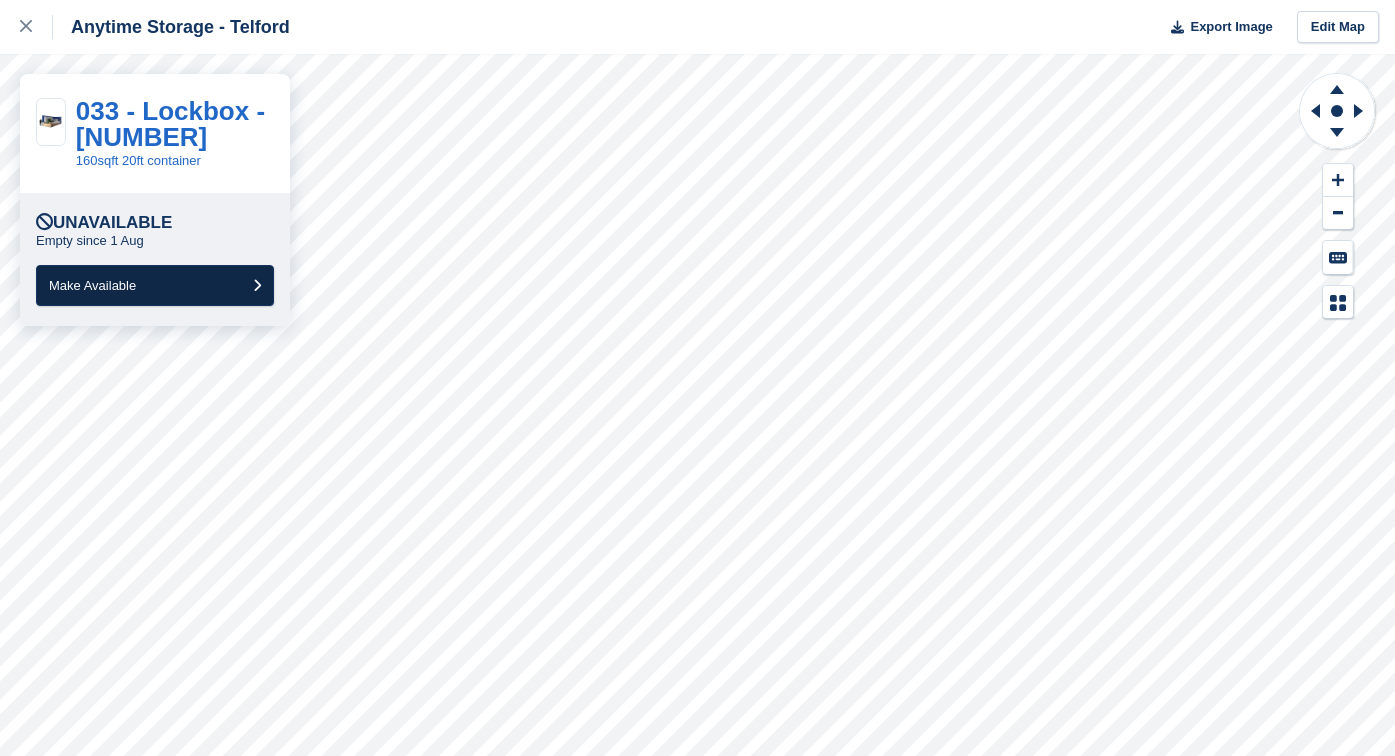 click on "Make Available" at bounding box center [155, 285] 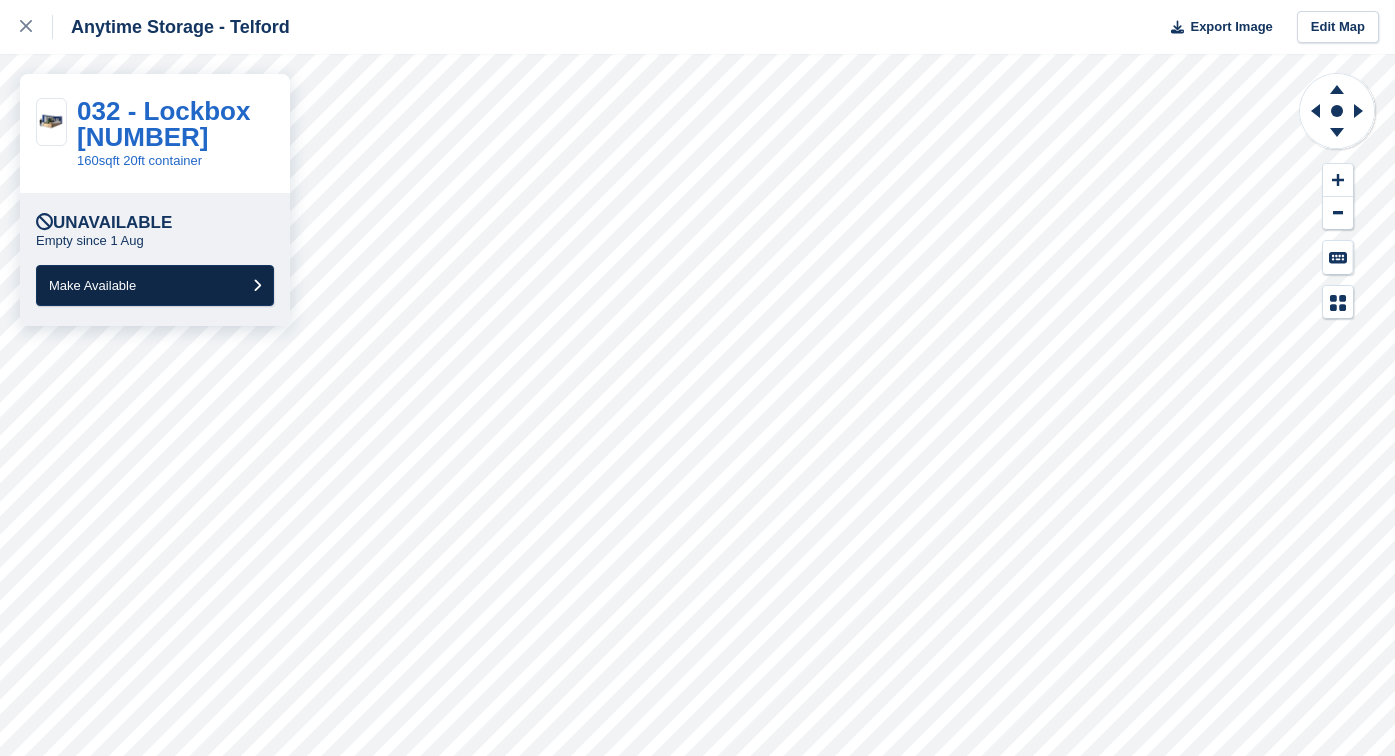 click on "Make Available" at bounding box center [155, 285] 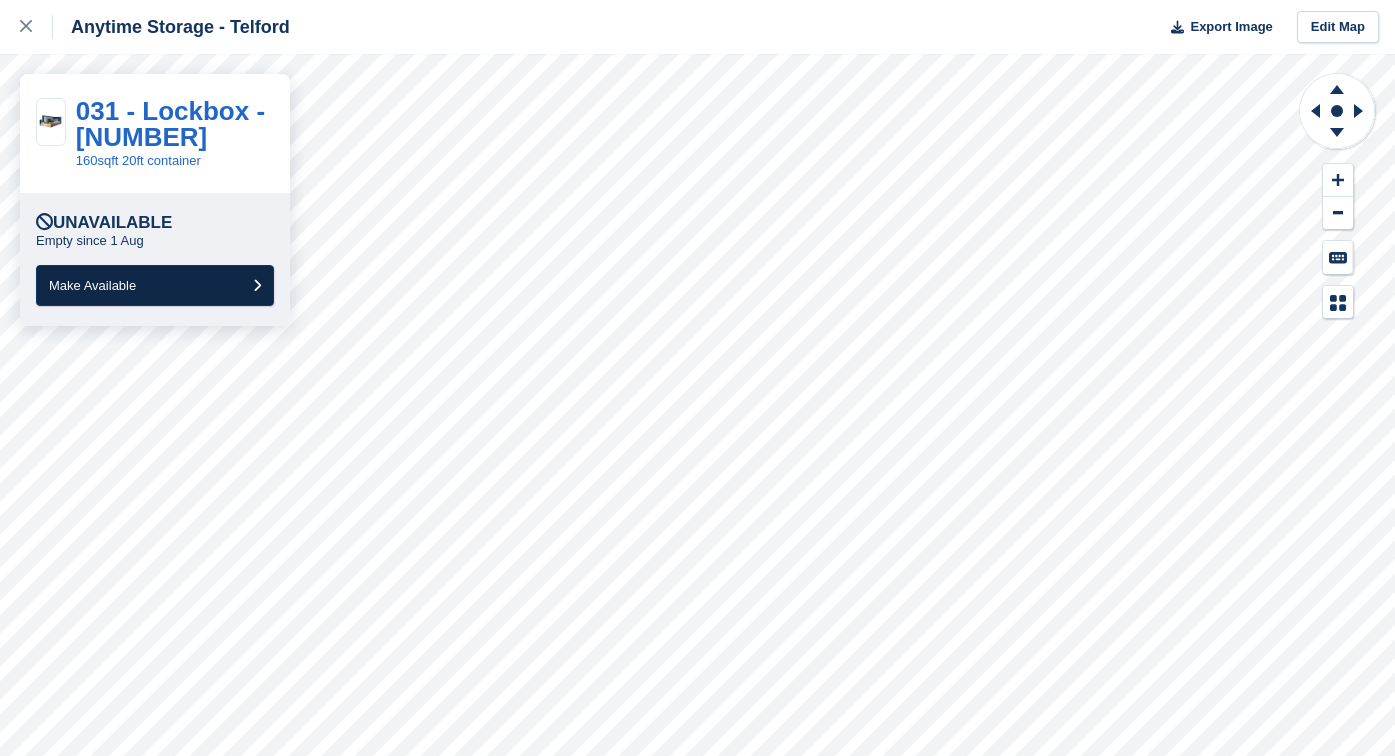 click on "Make Available" at bounding box center (155, 285) 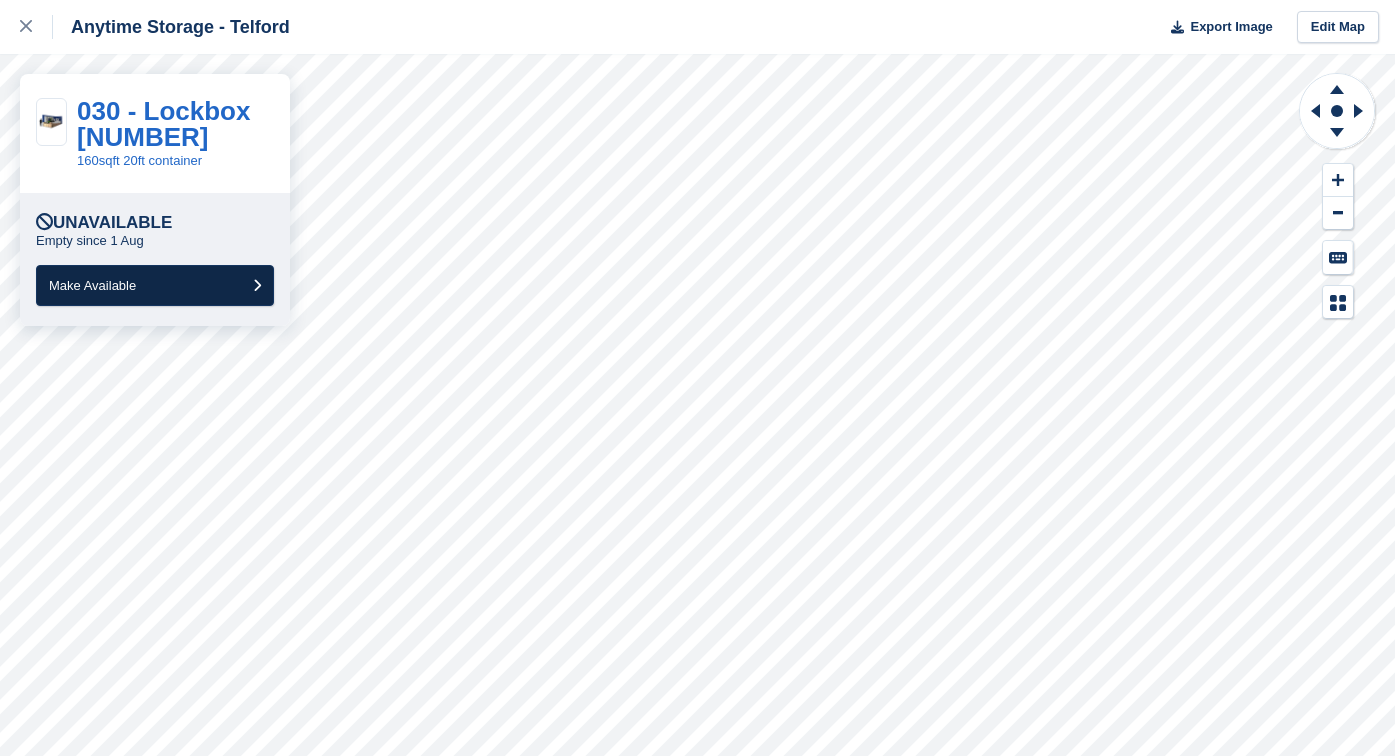 click on "Make Available" at bounding box center [155, 285] 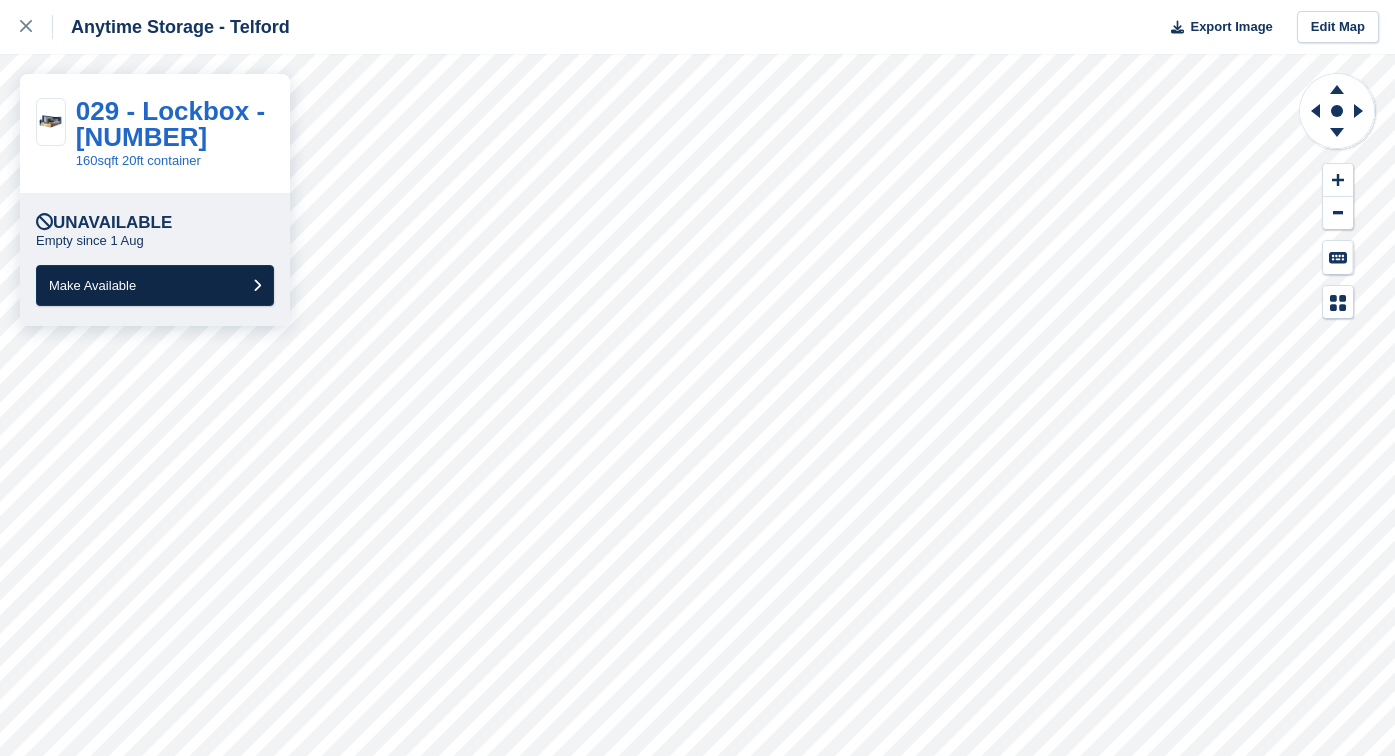 click on "Make Available" at bounding box center (155, 285) 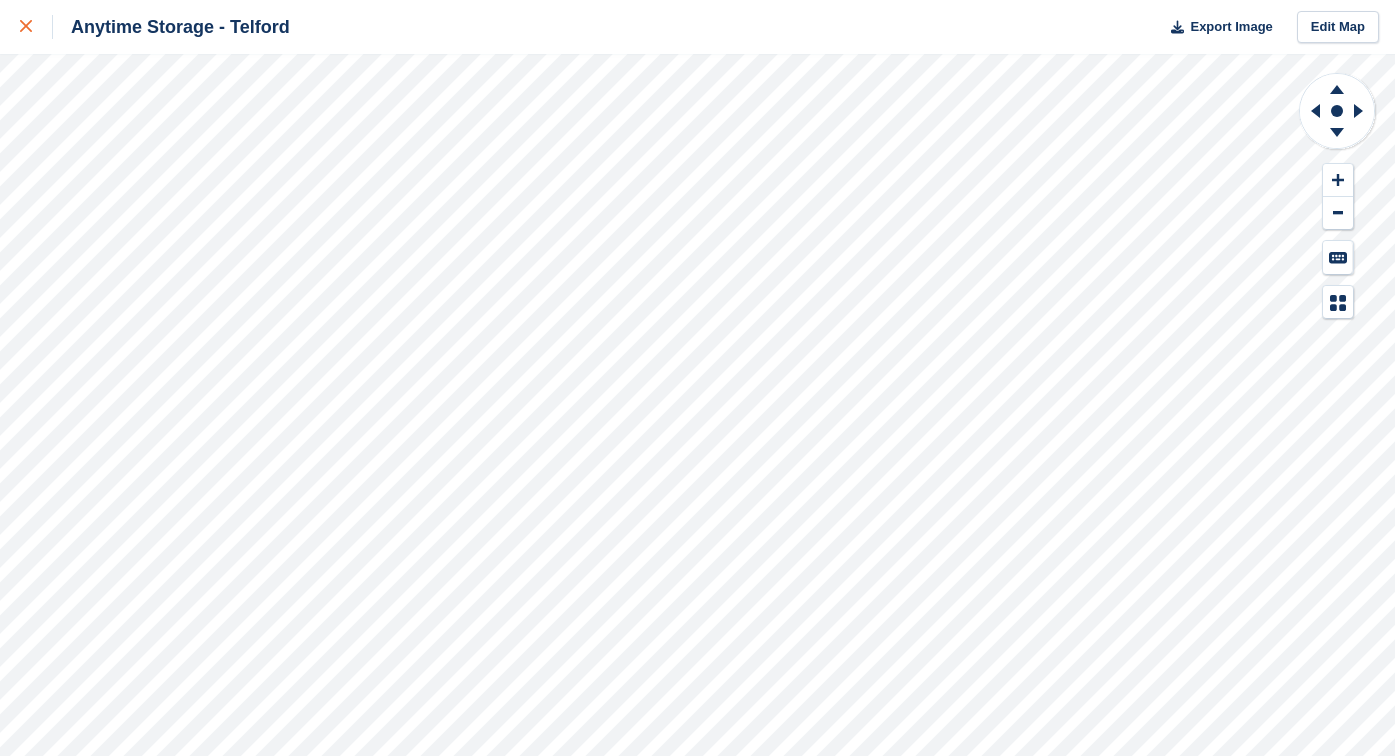 click at bounding box center [26, 27] 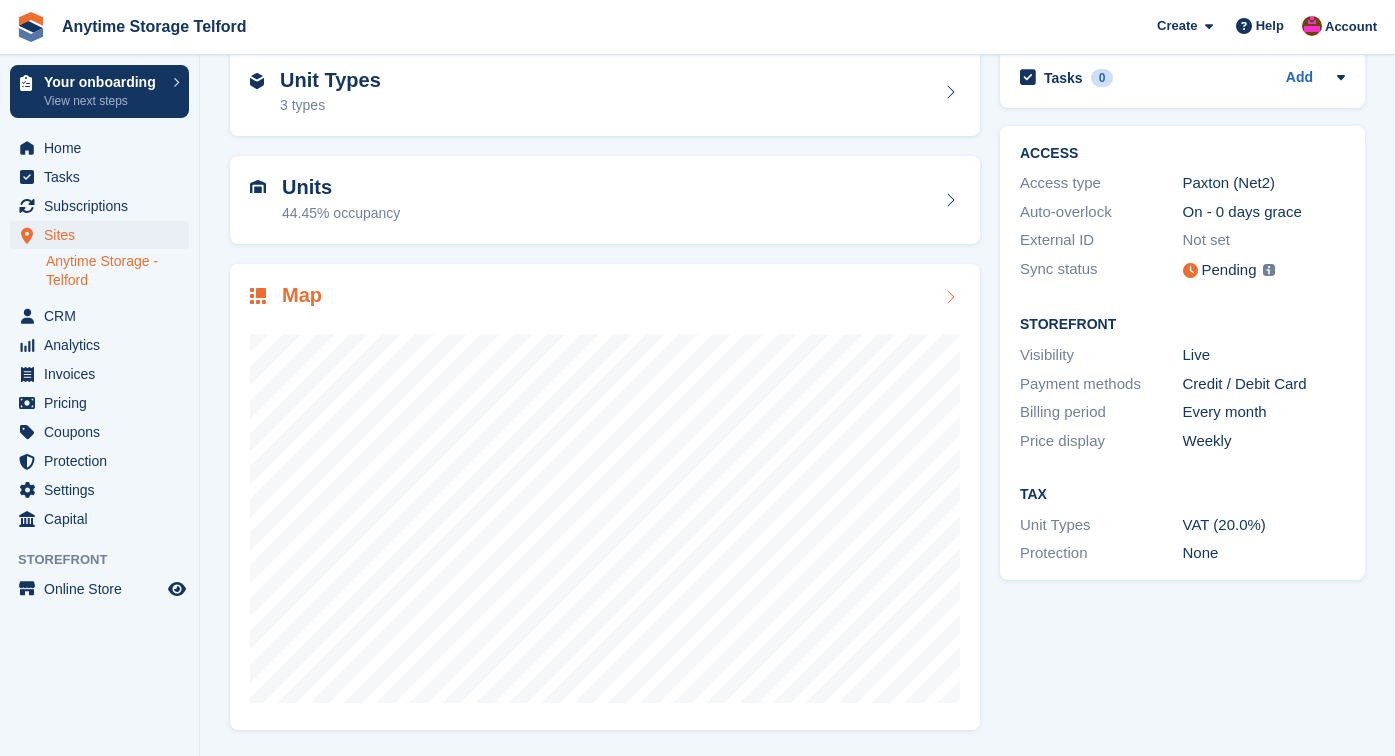 scroll, scrollTop: 96, scrollLeft: 0, axis: vertical 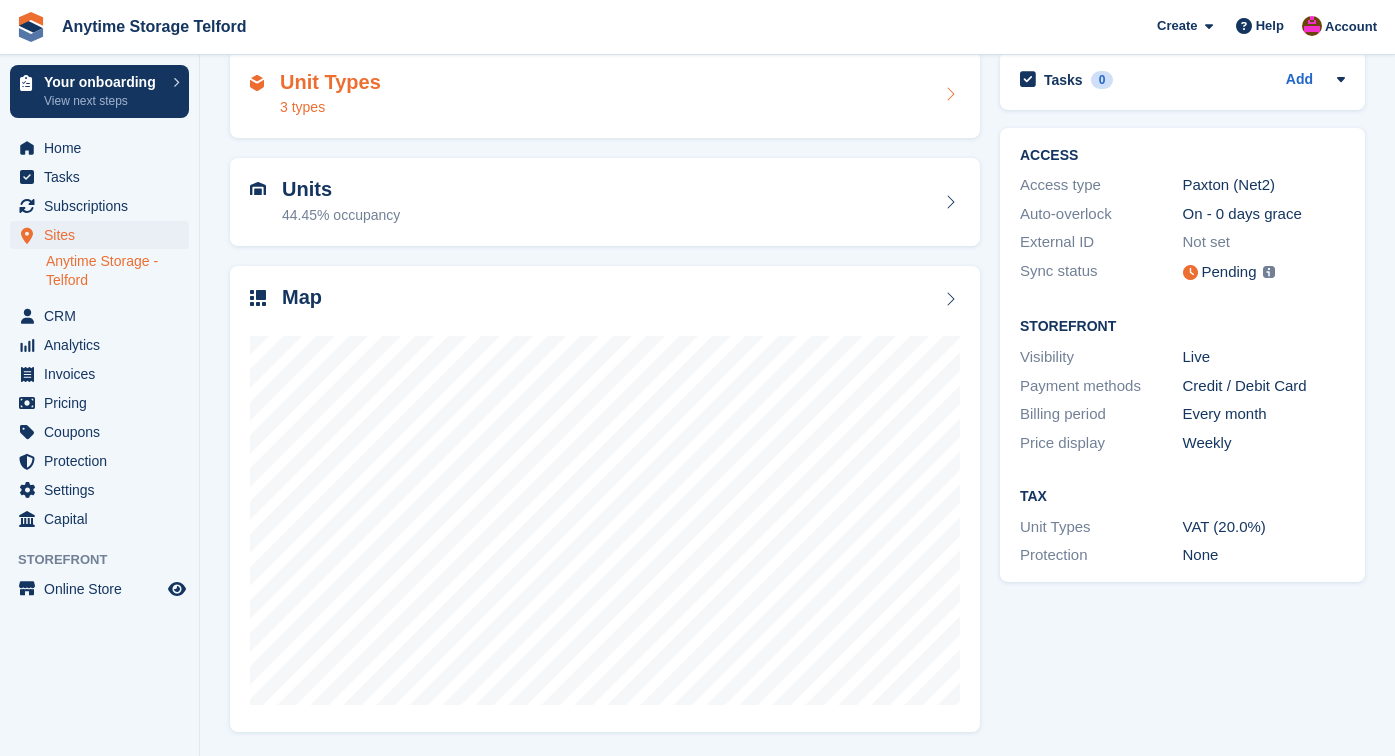 click on "Unit Types
3 types" at bounding box center [605, 95] 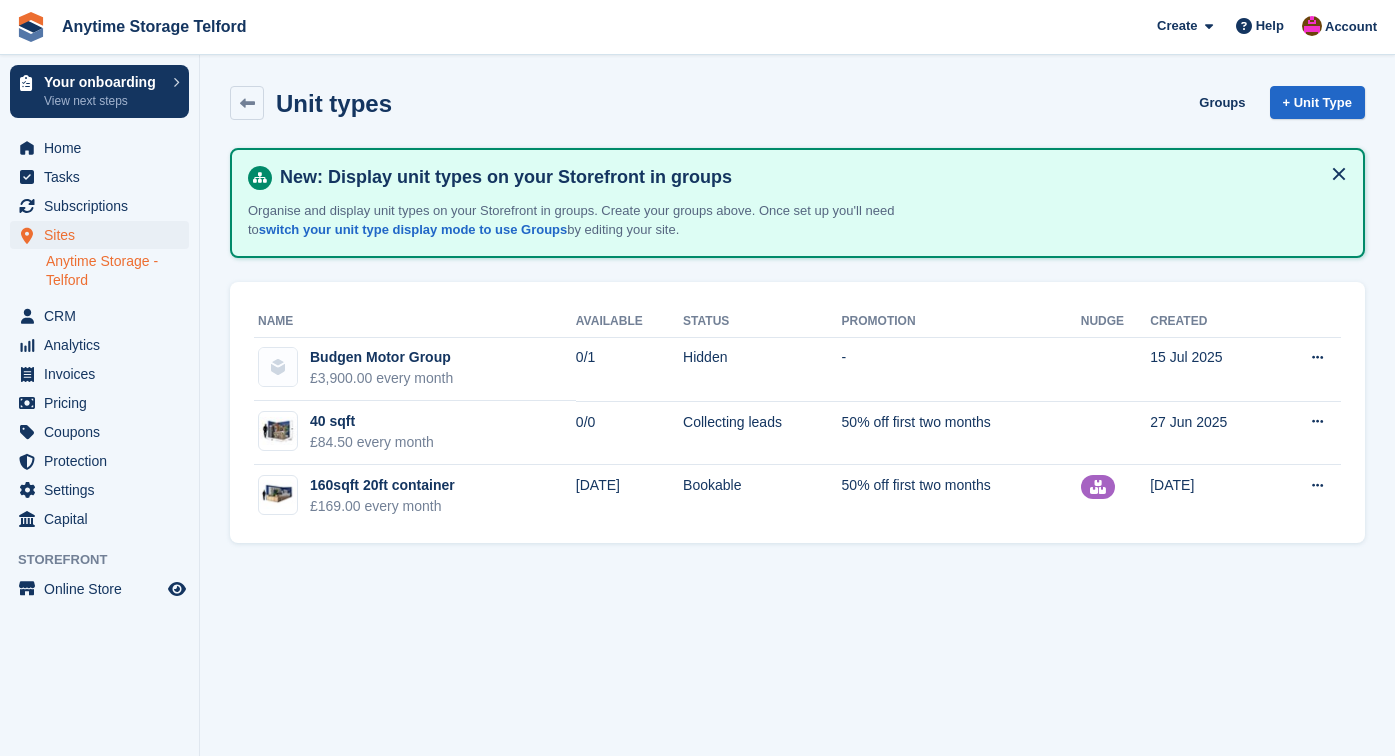 scroll, scrollTop: 0, scrollLeft: 0, axis: both 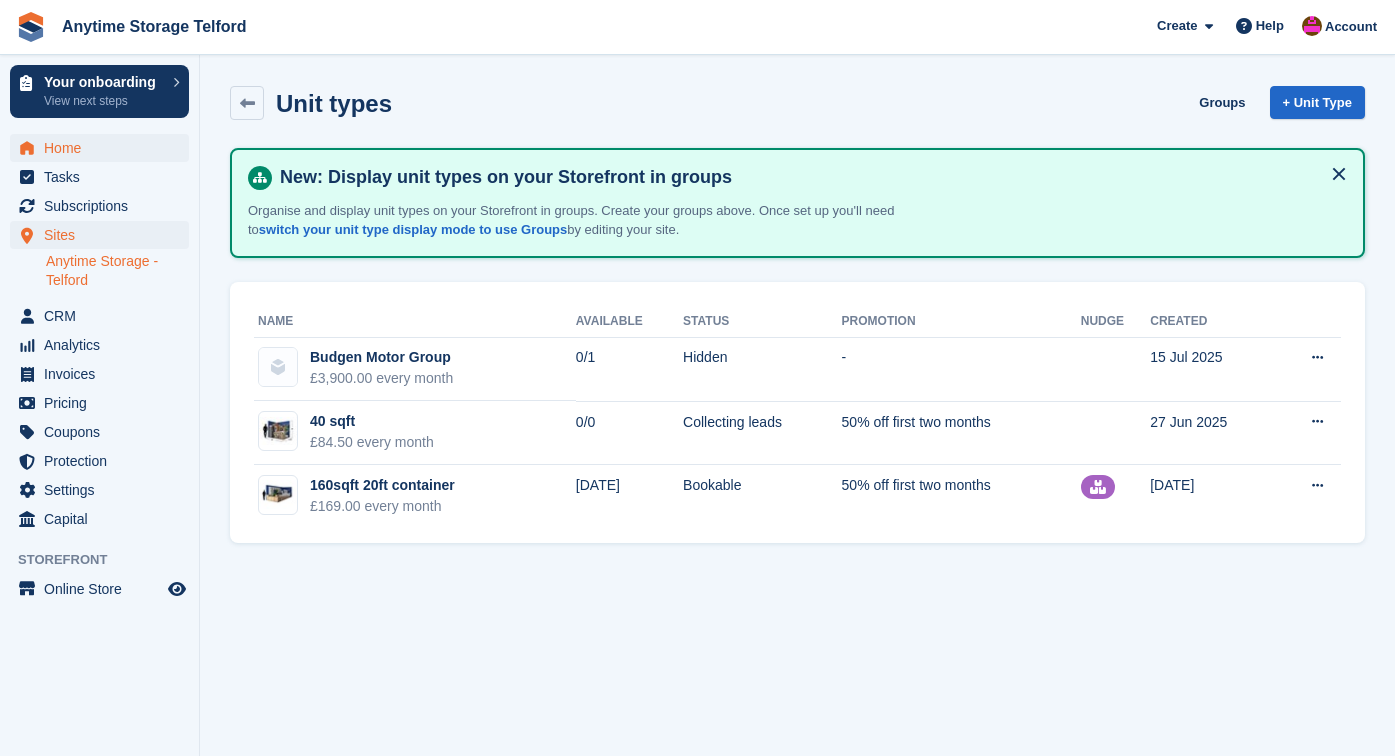 click on "Home" at bounding box center (104, 148) 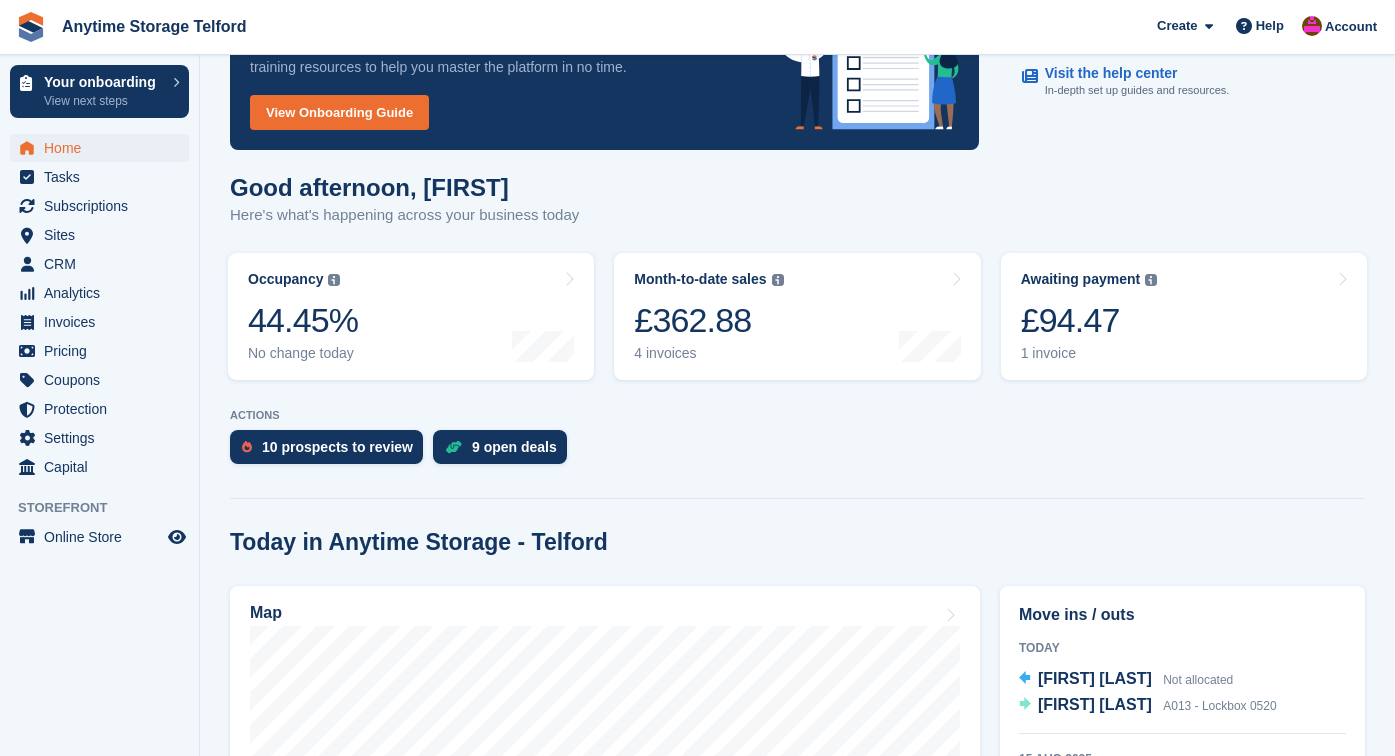 scroll, scrollTop: 132, scrollLeft: 0, axis: vertical 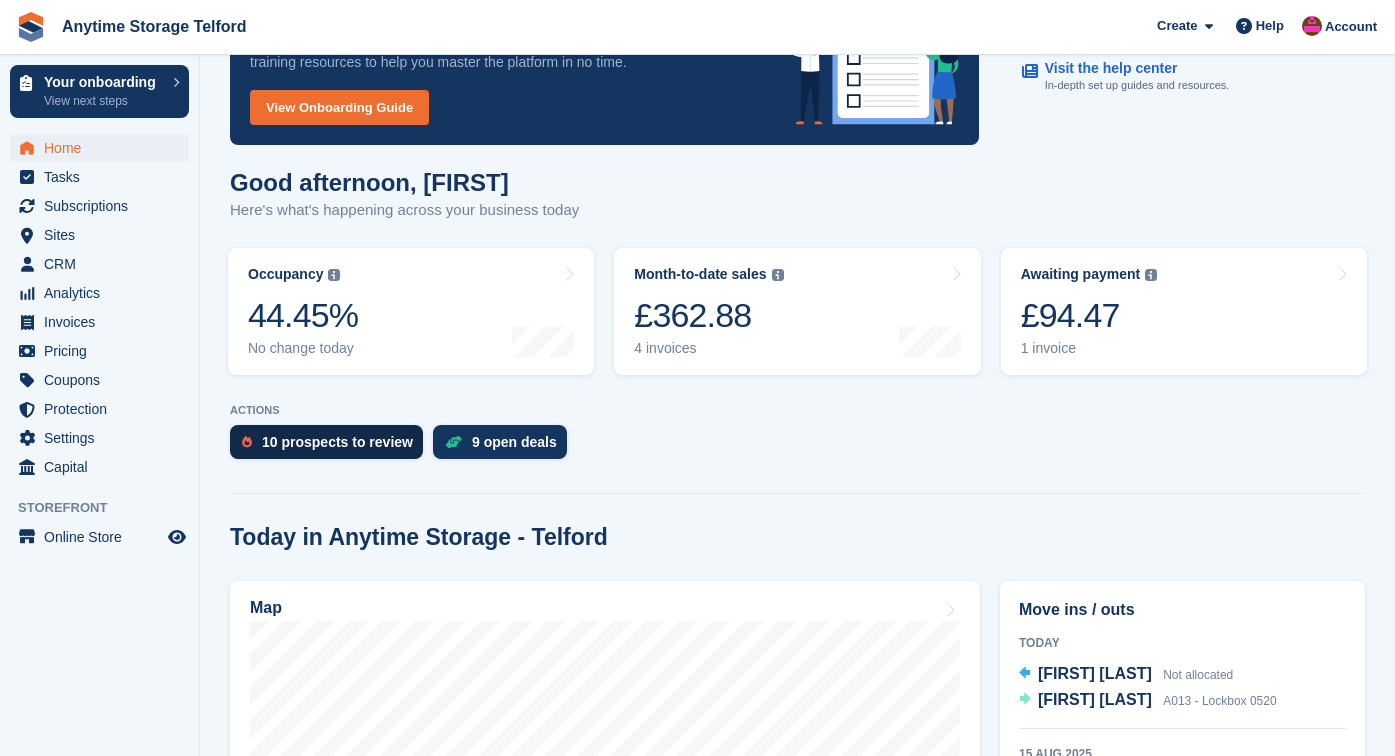 click on "10
prospects to review" at bounding box center [337, 442] 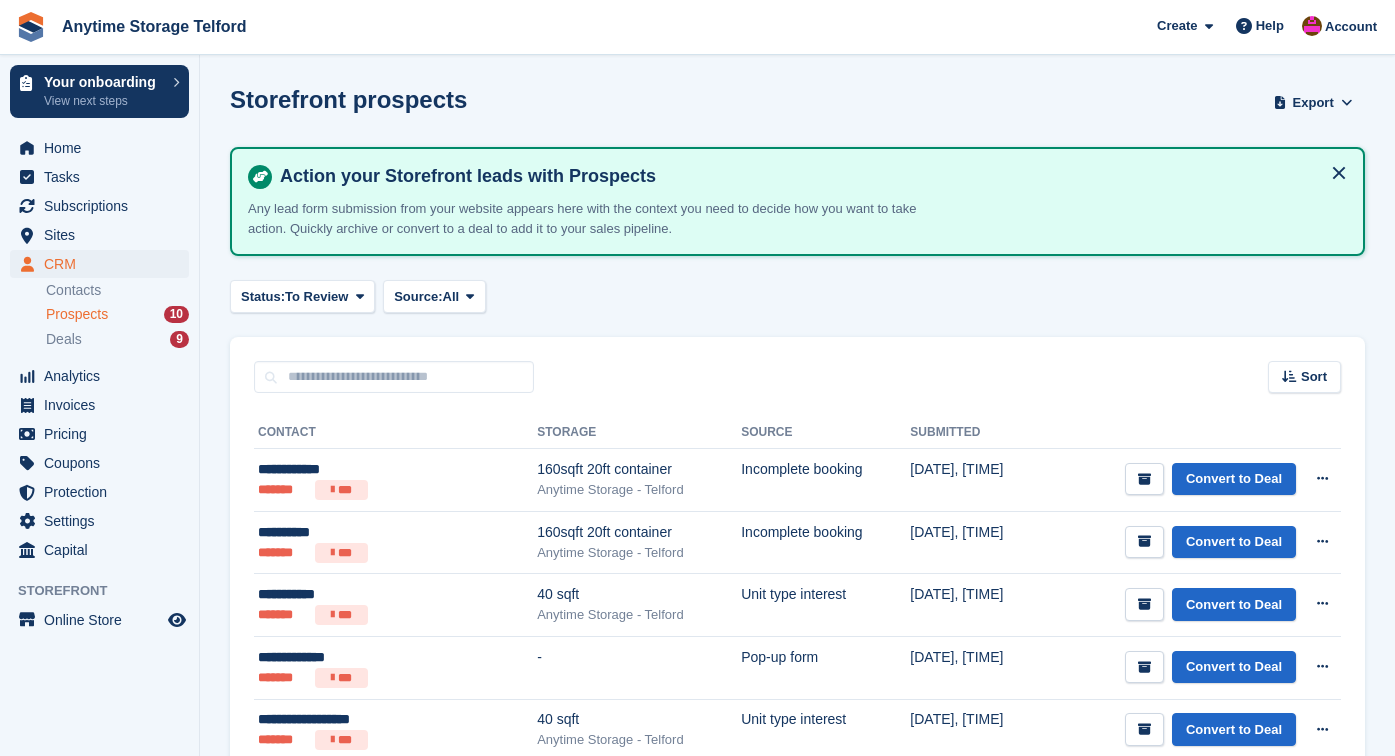 scroll, scrollTop: 0, scrollLeft: 0, axis: both 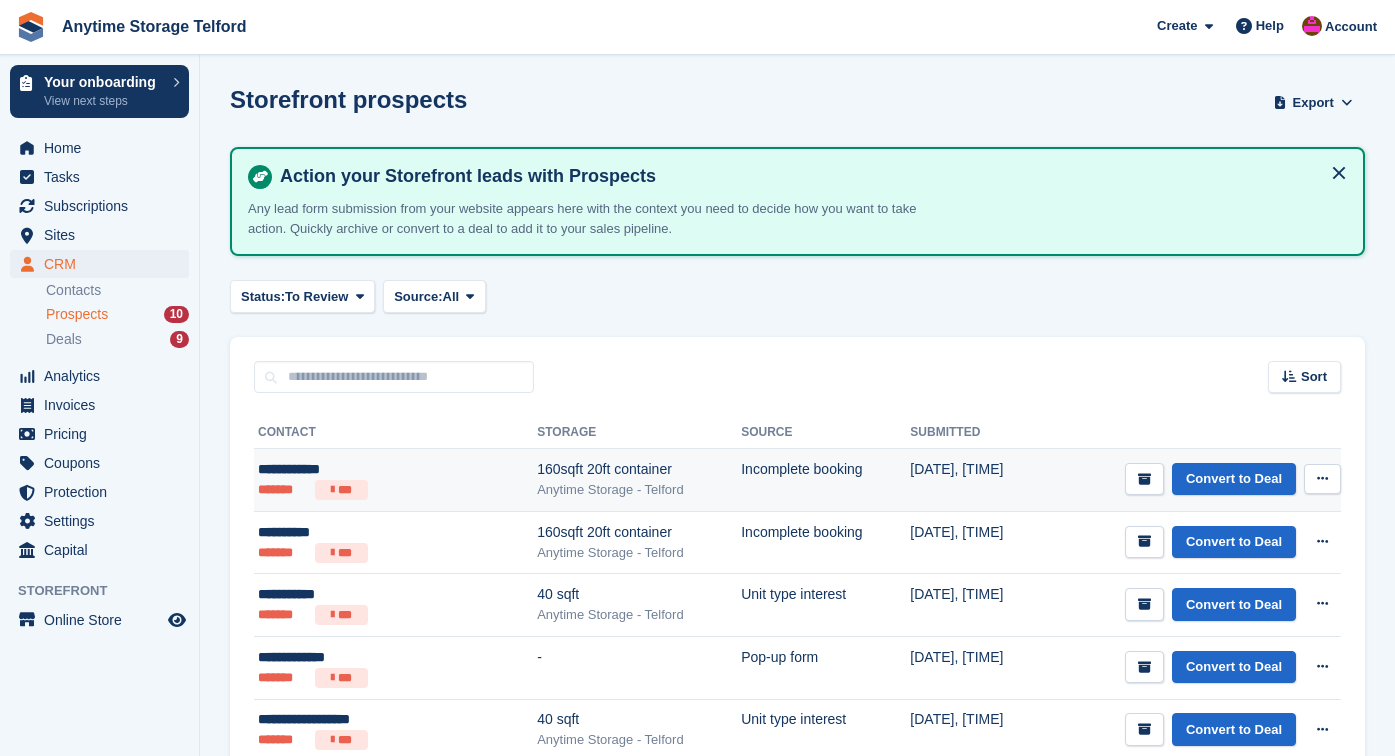 click on "**********" at bounding box center [357, 469] 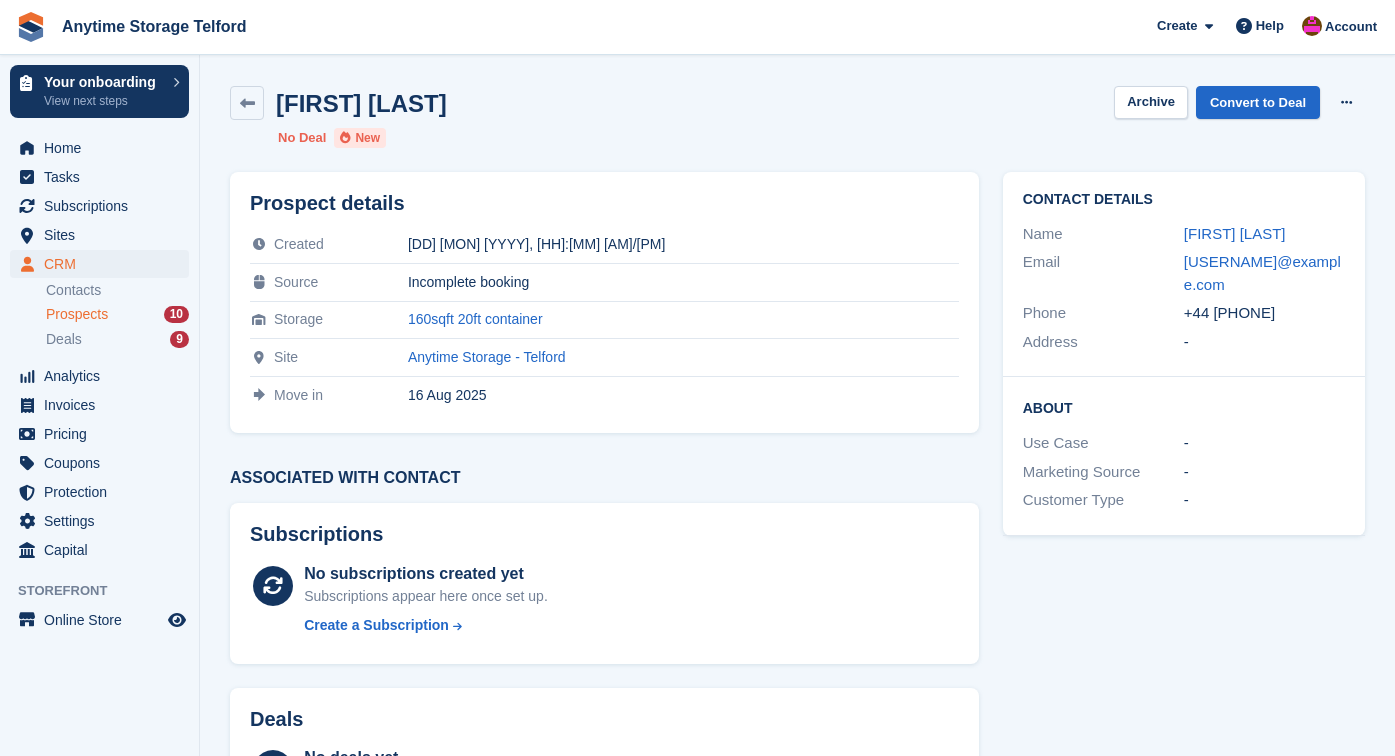 scroll, scrollTop: 0, scrollLeft: 0, axis: both 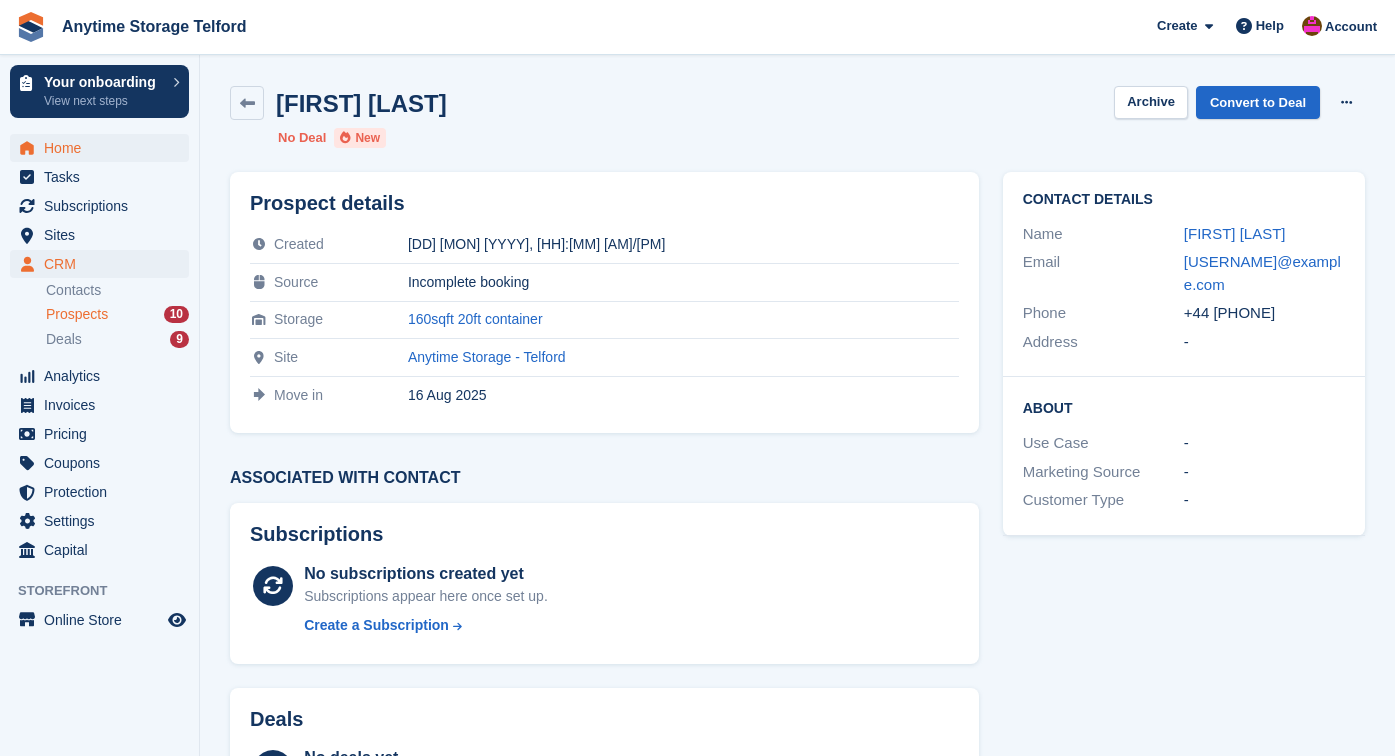 click on "Home" at bounding box center (104, 148) 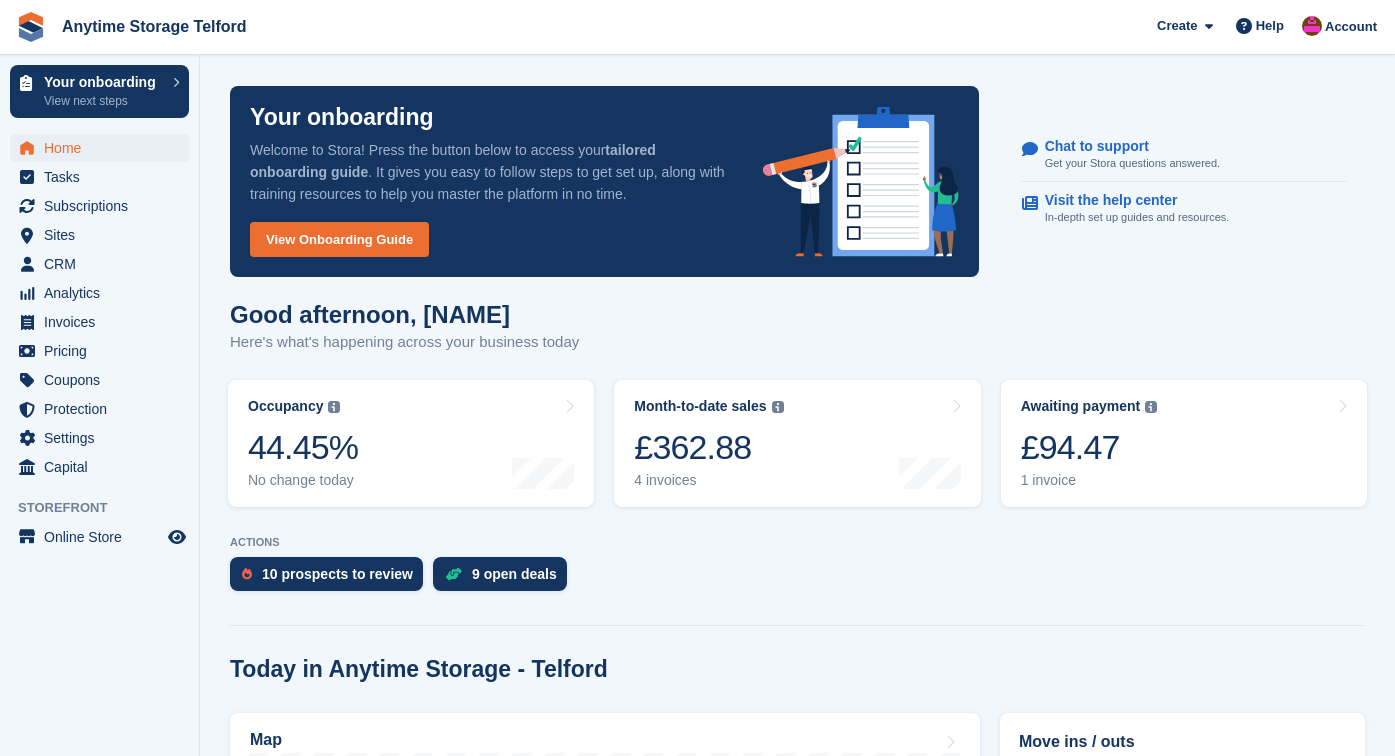 scroll, scrollTop: 0, scrollLeft: 0, axis: both 